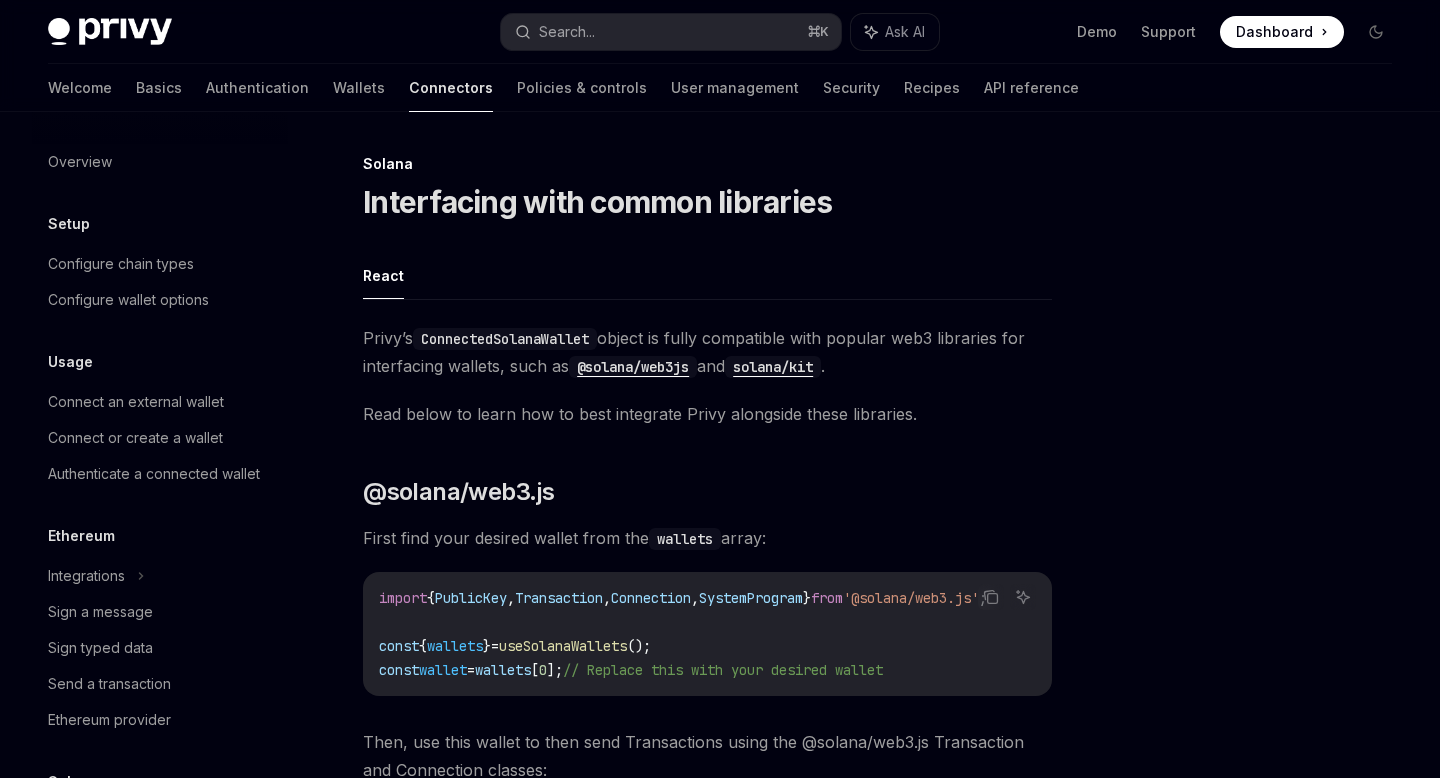 scroll, scrollTop: 370, scrollLeft: 0, axis: vertical 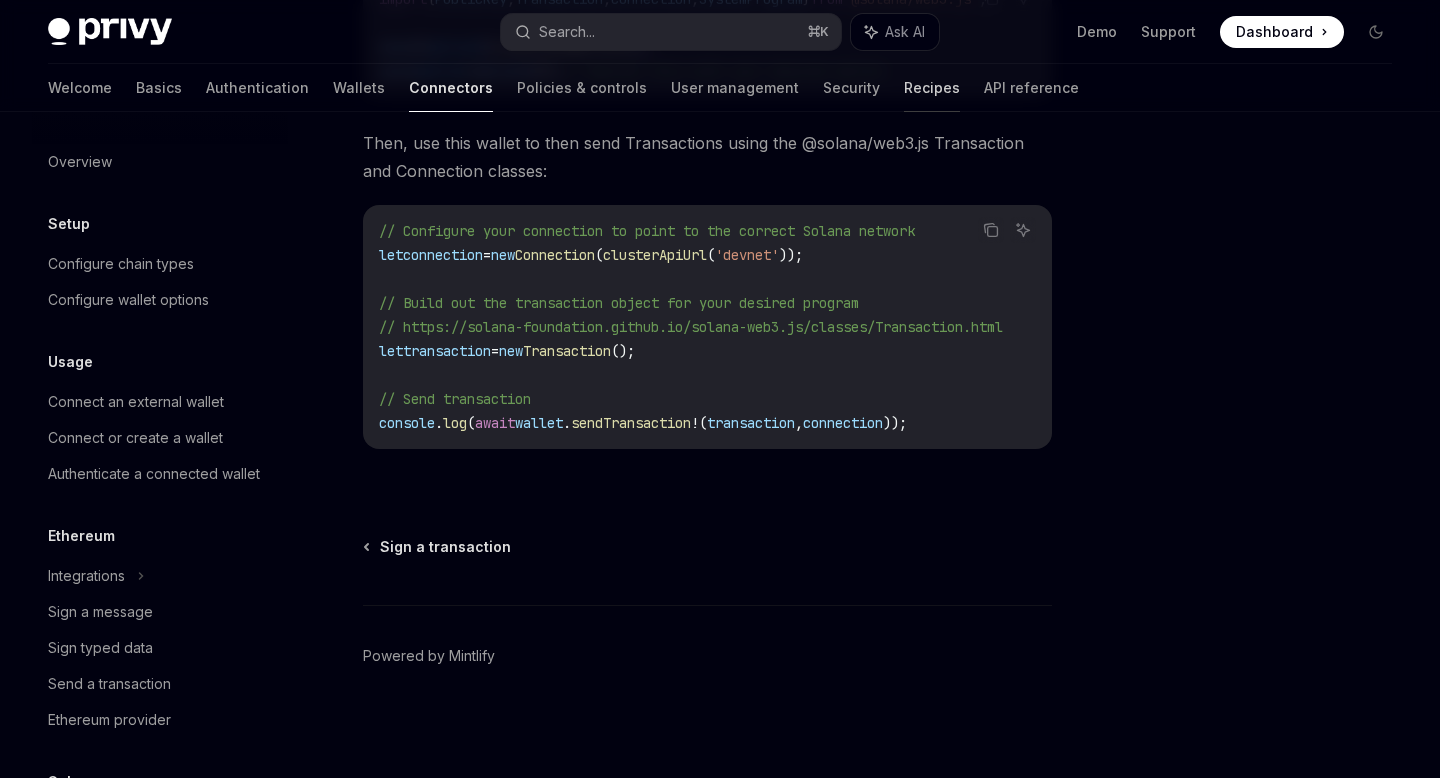 click on "Recipes" at bounding box center (932, 88) 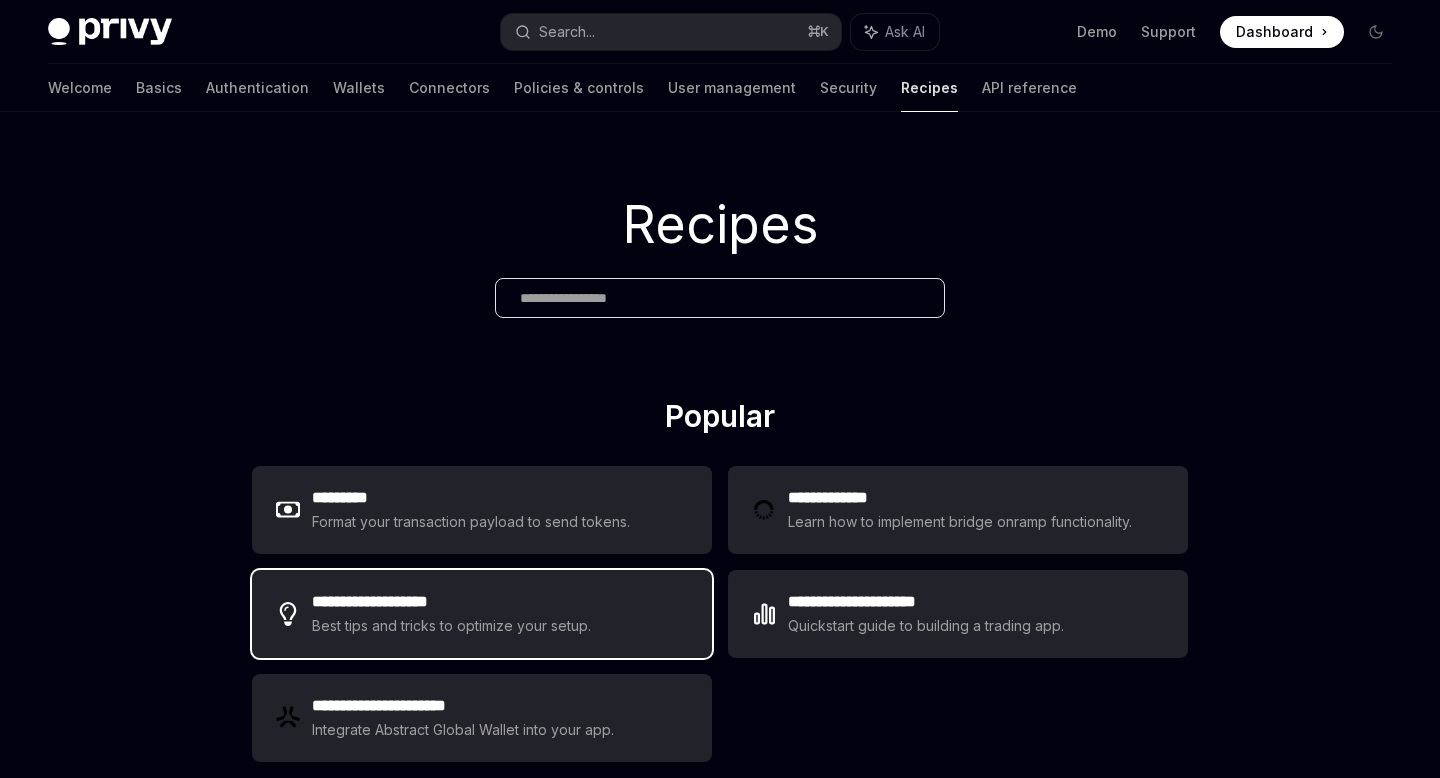 click on "**********" at bounding box center (482, 614) 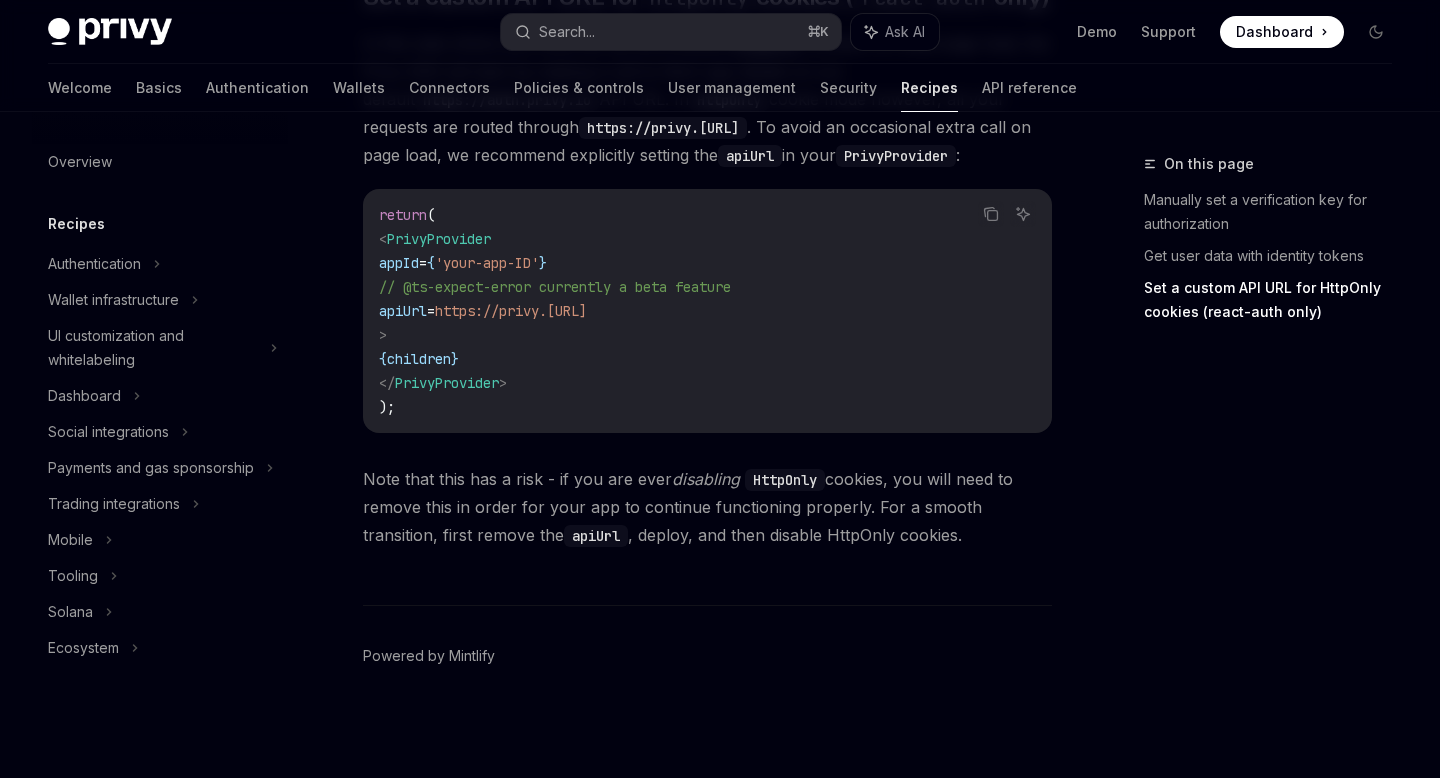 scroll, scrollTop: 1109, scrollLeft: 0, axis: vertical 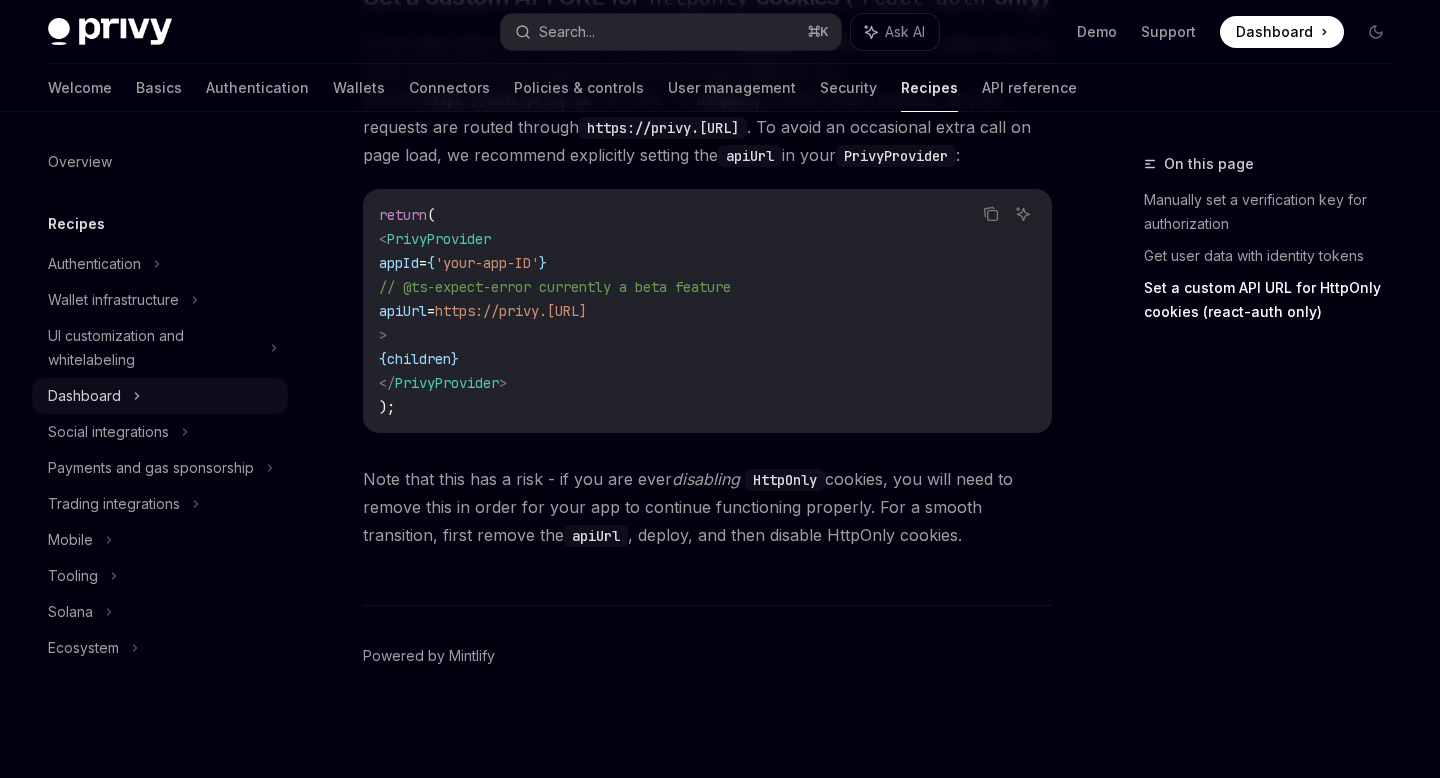 click on "Dashboard" at bounding box center (84, 396) 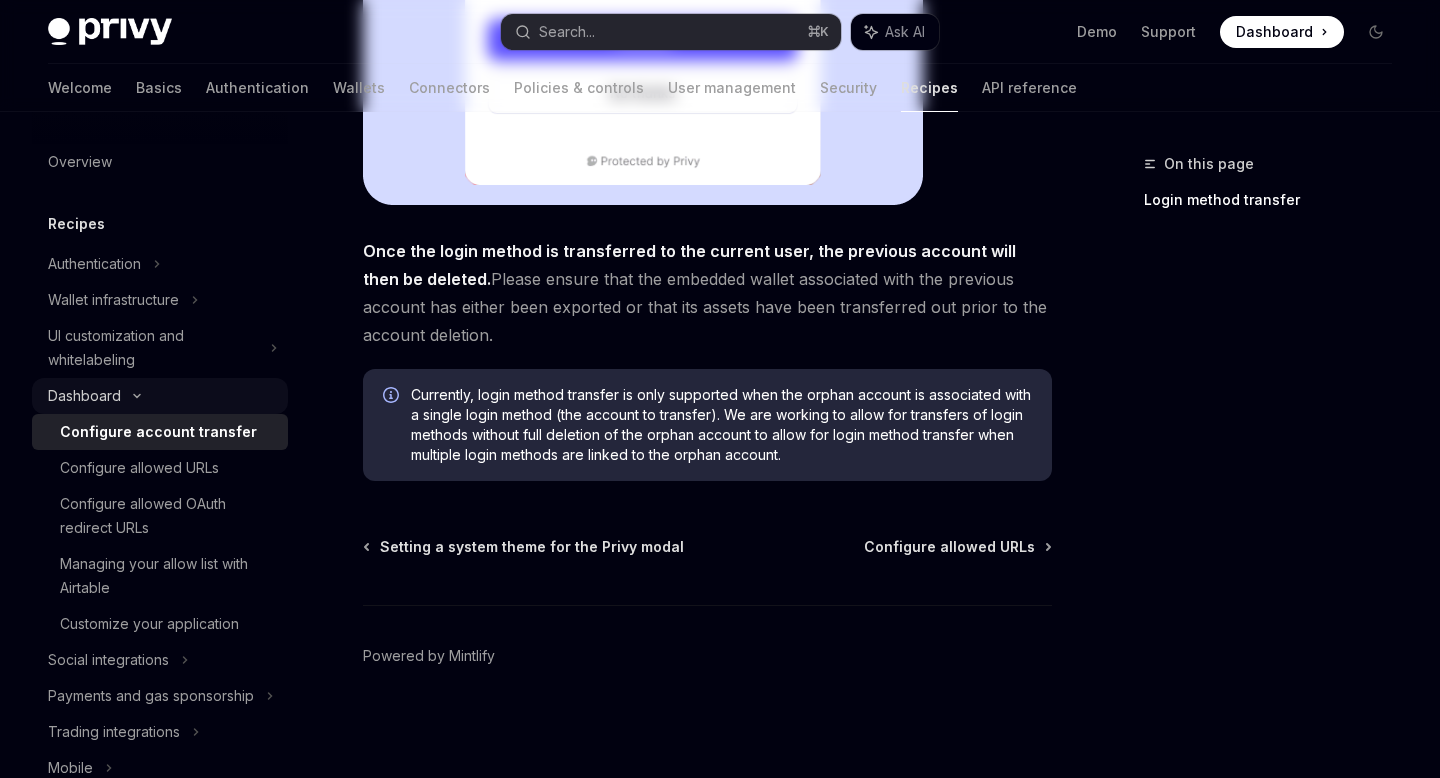 scroll, scrollTop: 0, scrollLeft: 0, axis: both 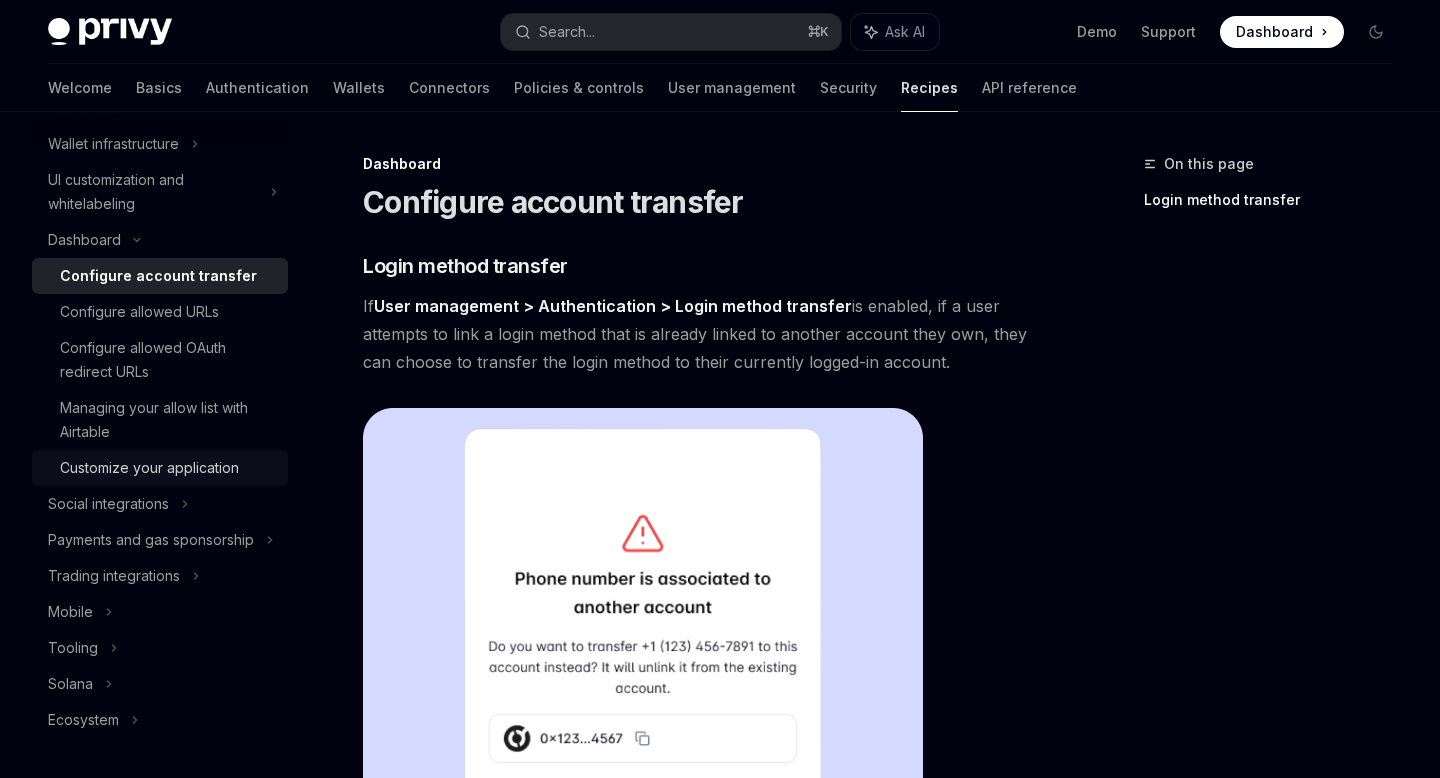 click on "Customize your application" at bounding box center (149, 468) 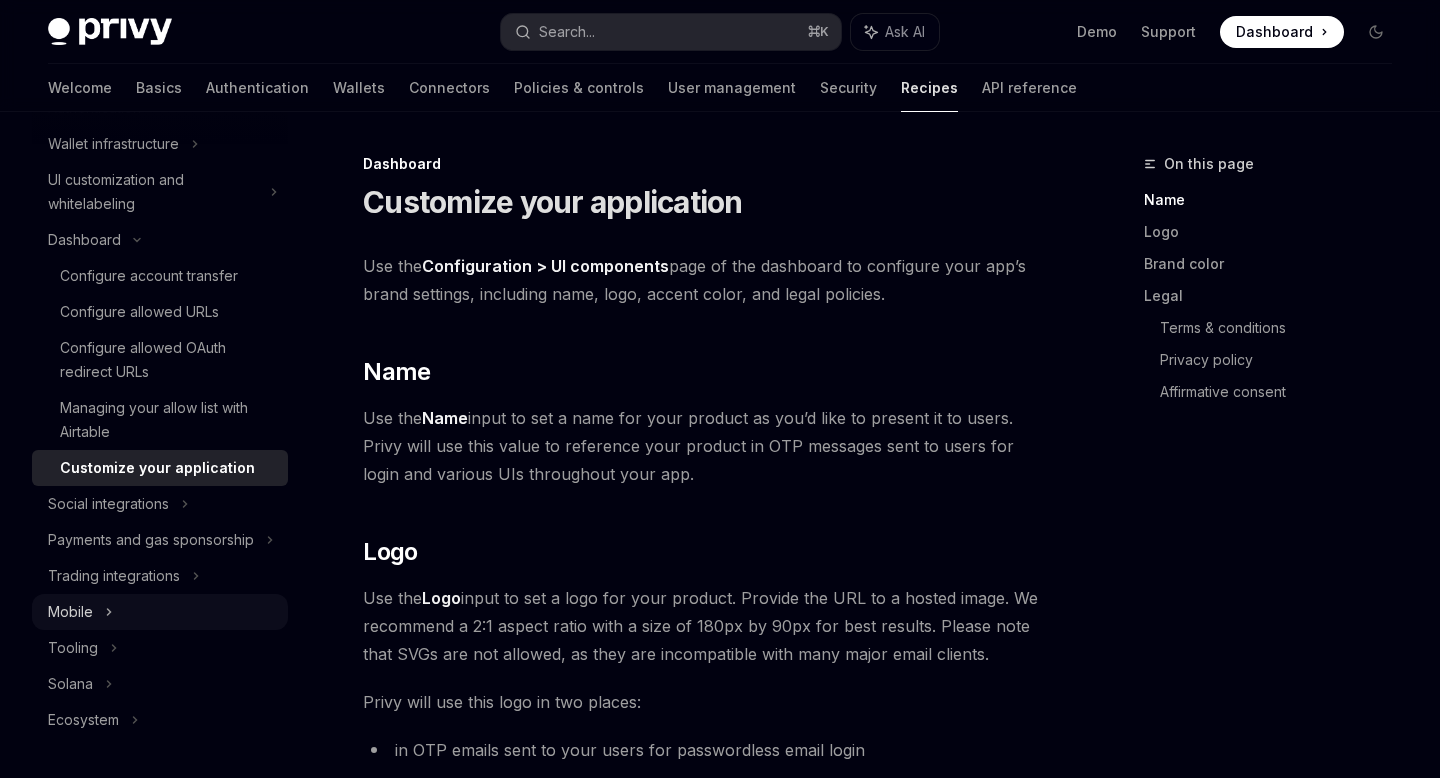 click on "Mobile" at bounding box center [160, 612] 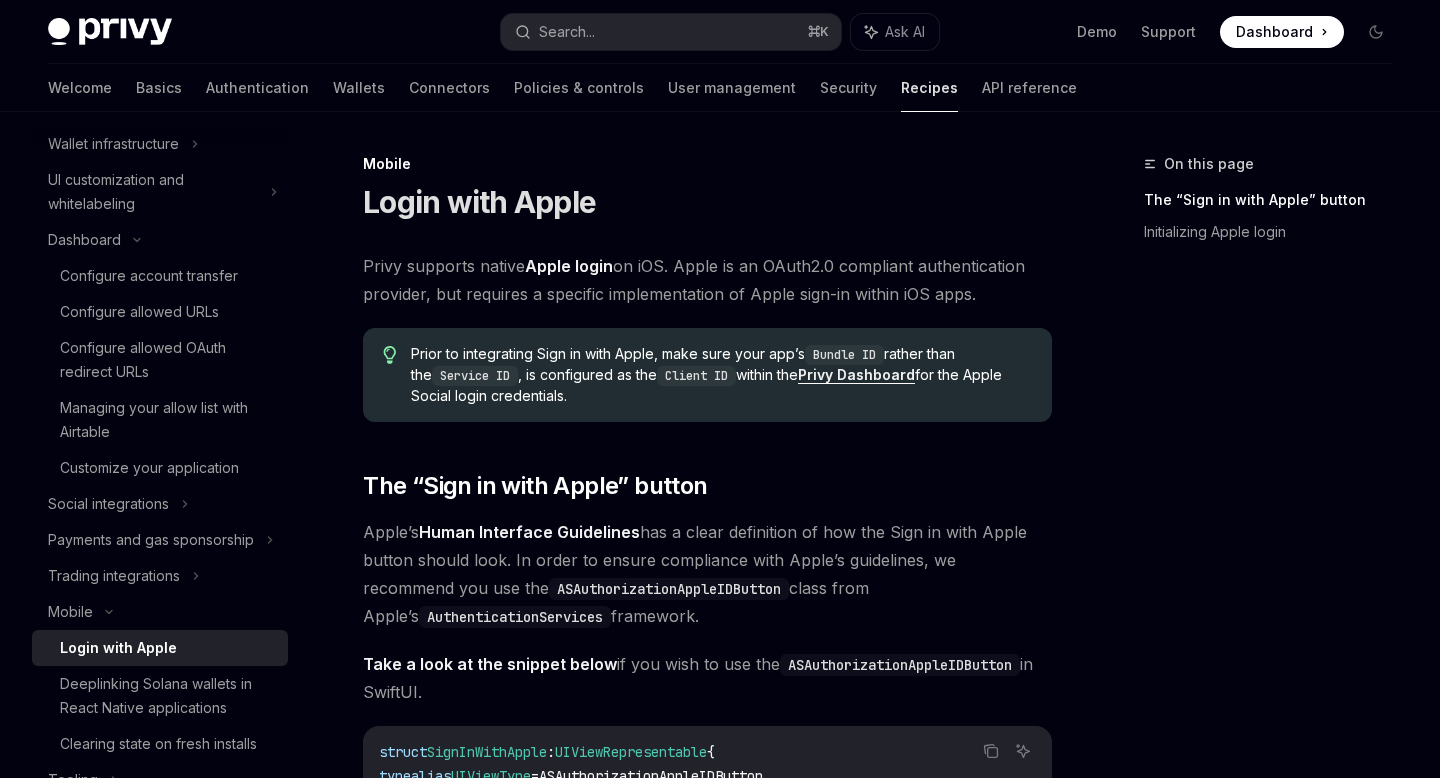 scroll, scrollTop: 288, scrollLeft: 0, axis: vertical 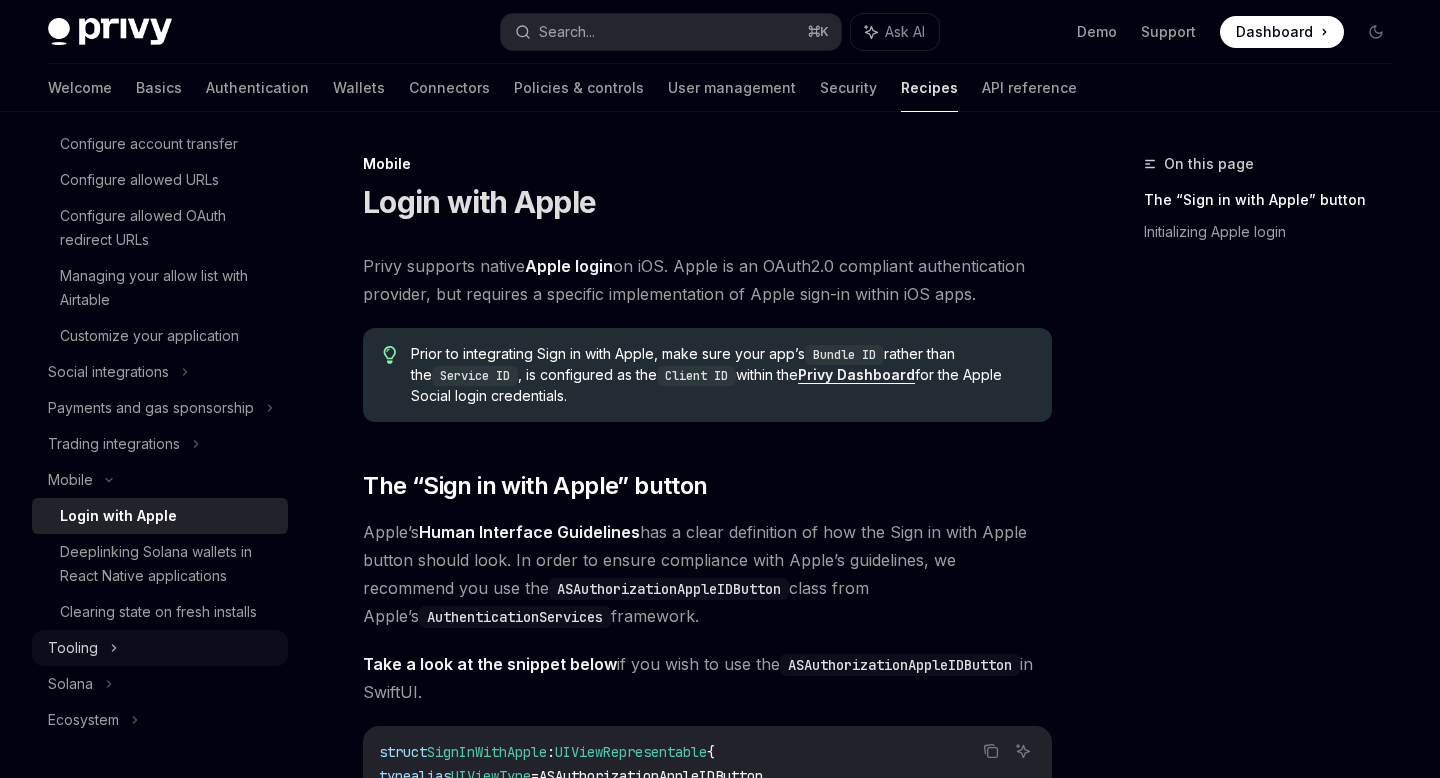 click on "Tooling" at bounding box center (160, 648) 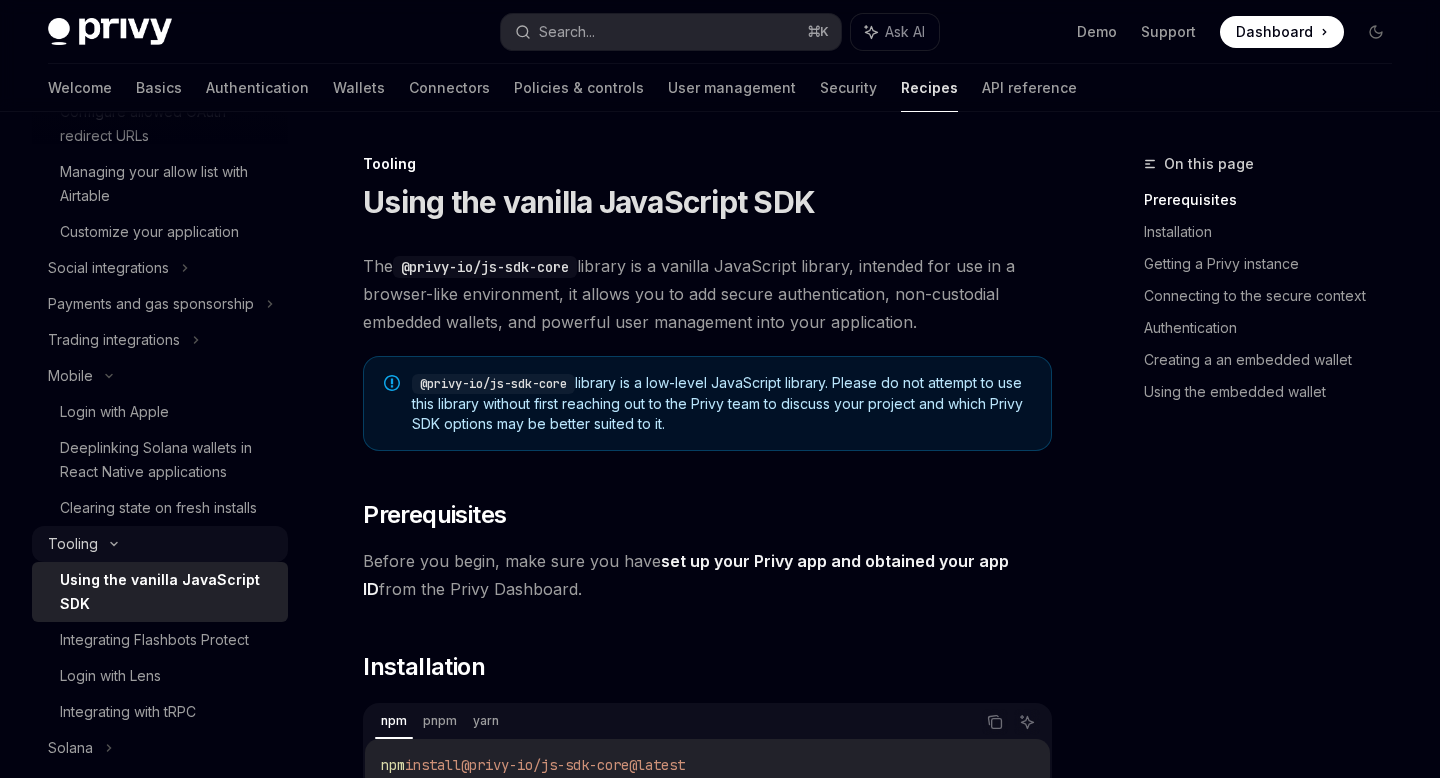 scroll, scrollTop: 456, scrollLeft: 0, axis: vertical 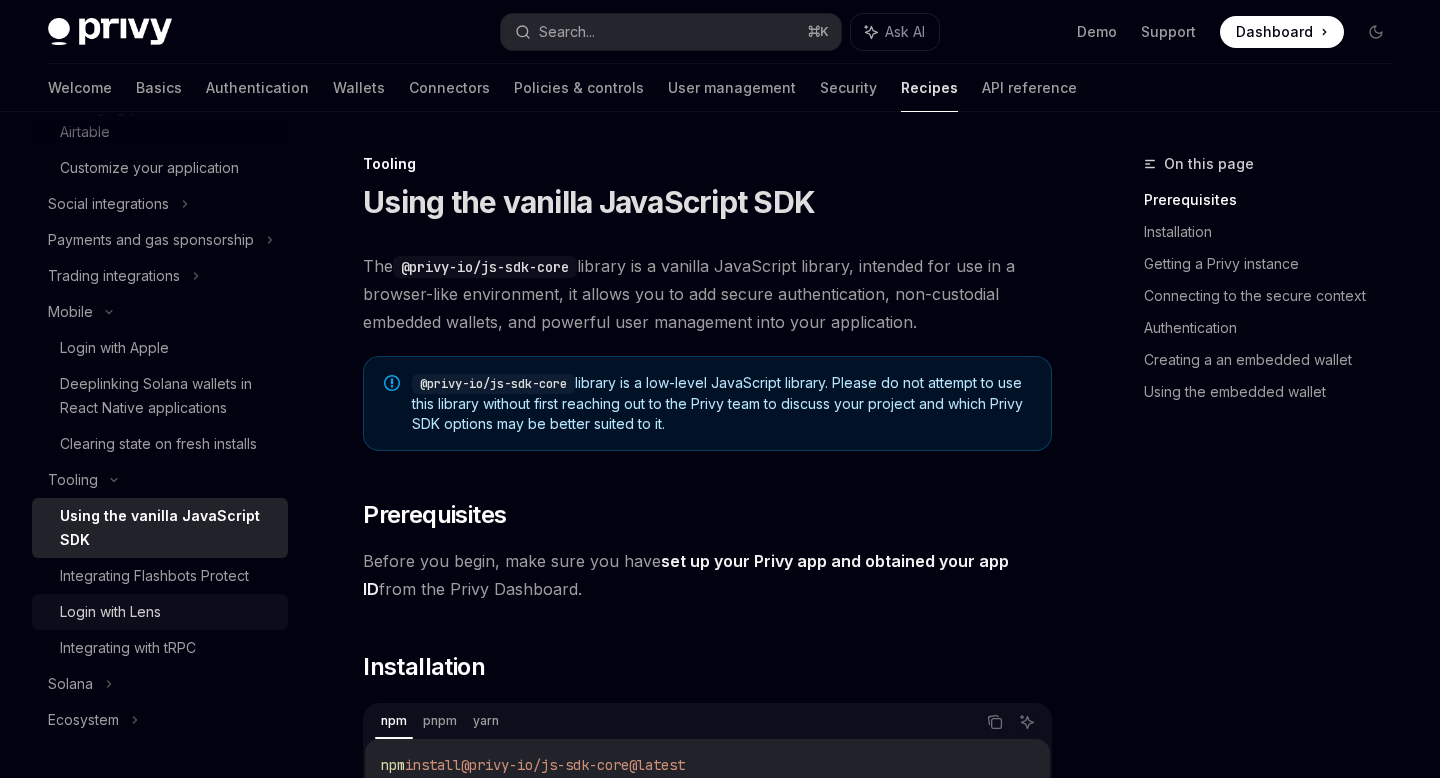 click on "Login with Lens" at bounding box center [168, 612] 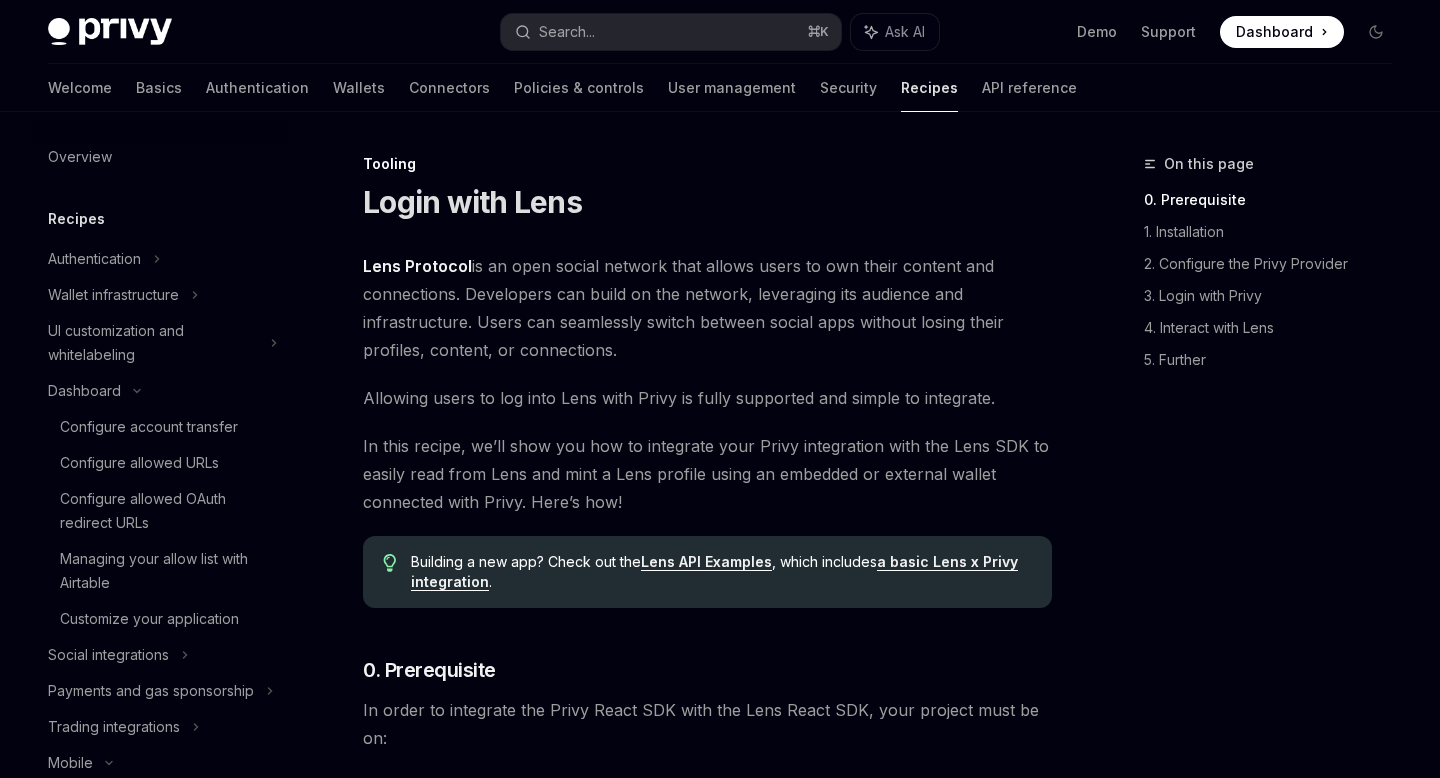 scroll, scrollTop: 0, scrollLeft: 0, axis: both 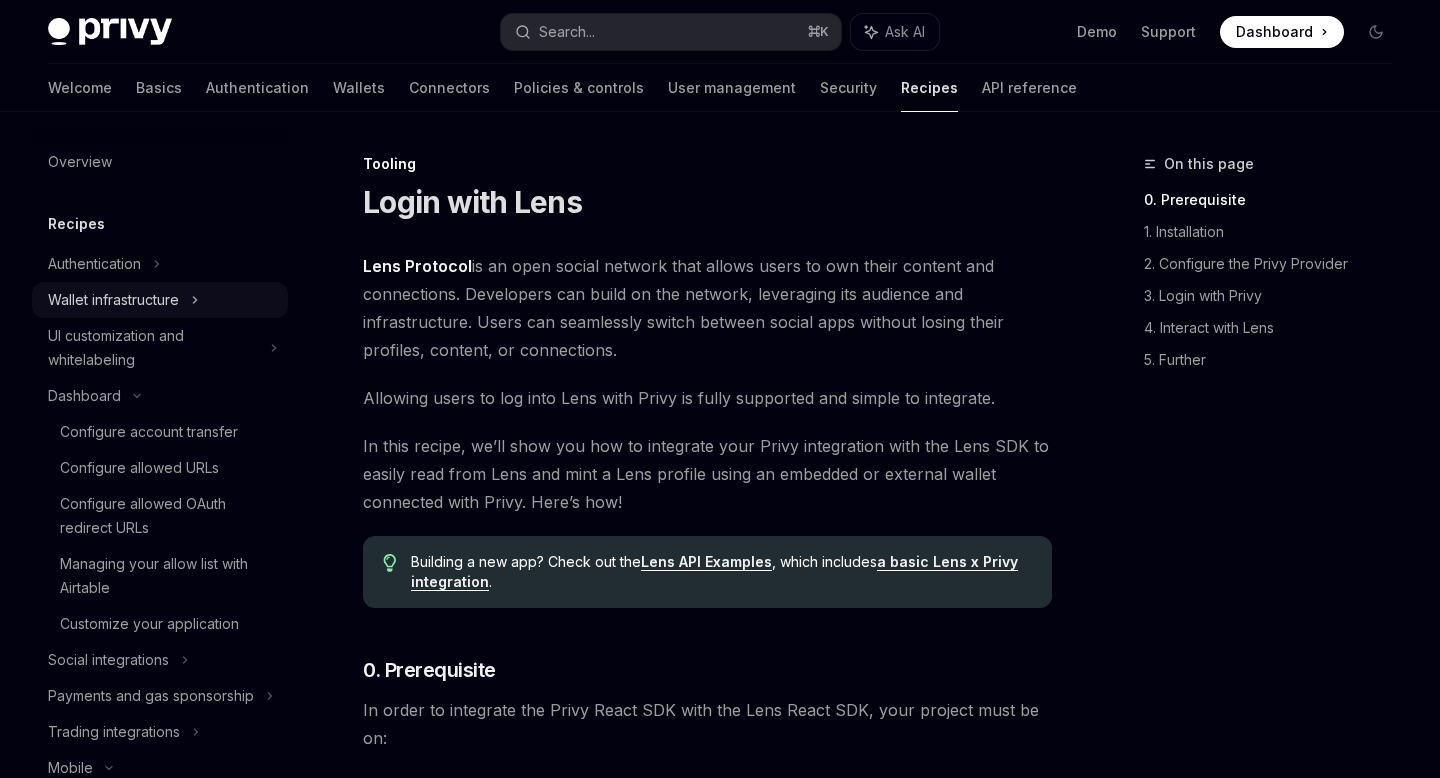 click on "Wallet infrastructure" at bounding box center [113, 300] 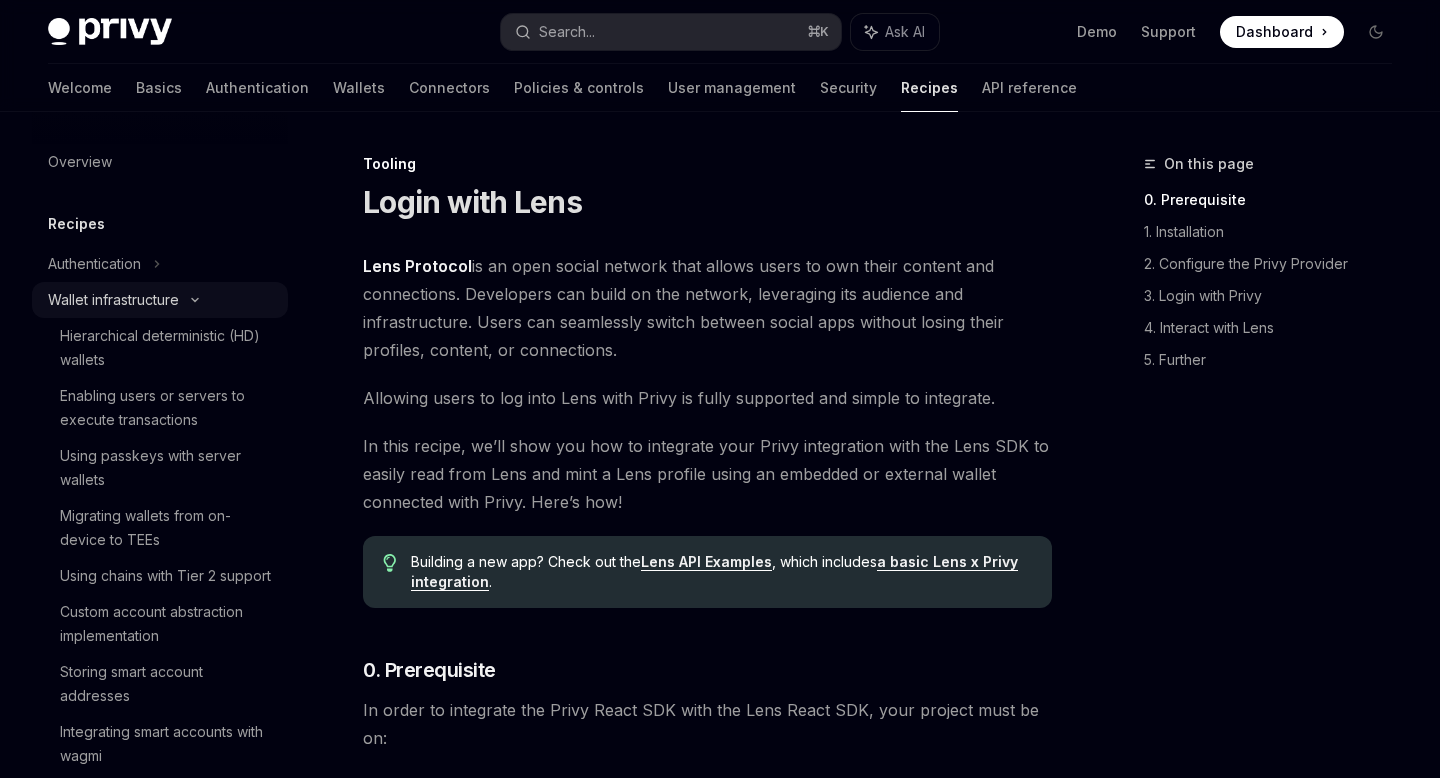 type on "*" 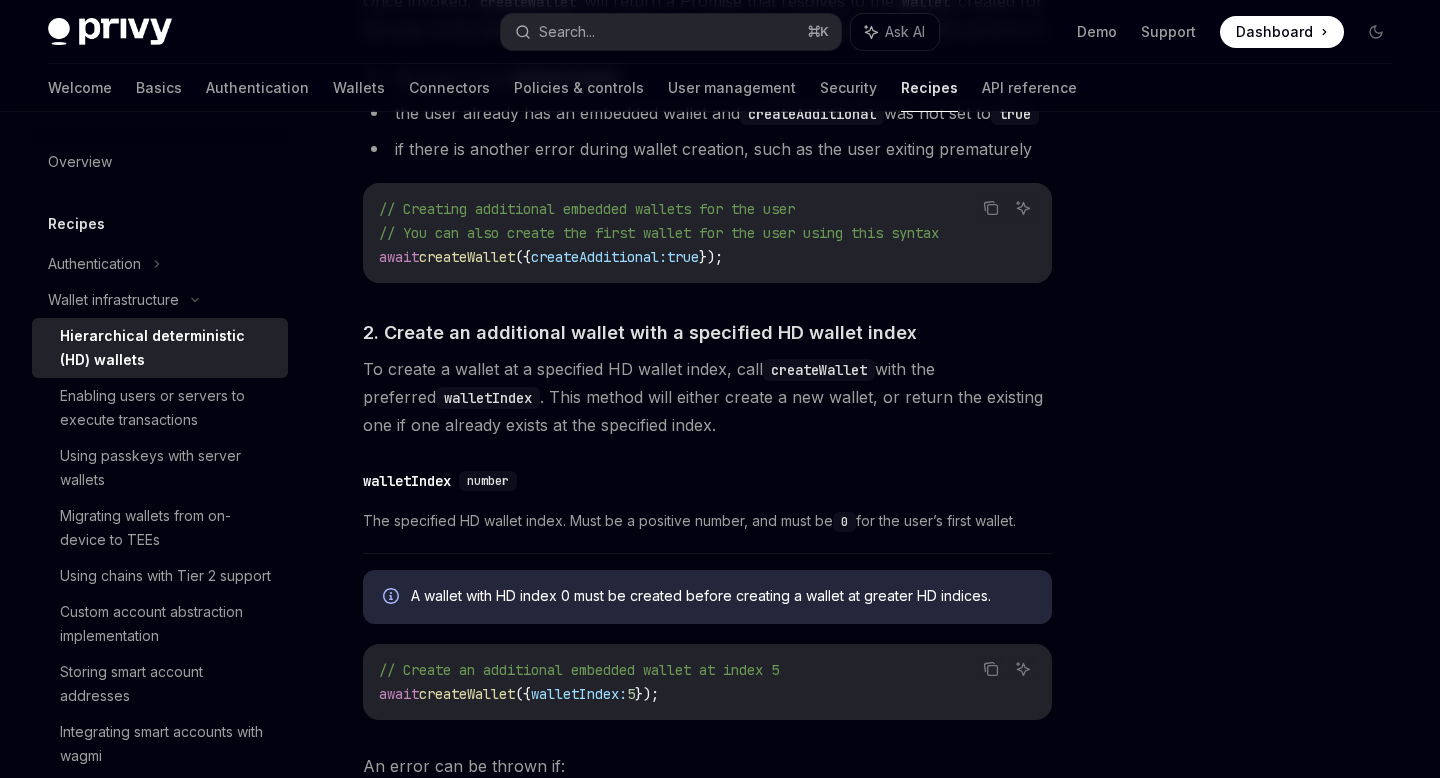 scroll, scrollTop: 1619, scrollLeft: 0, axis: vertical 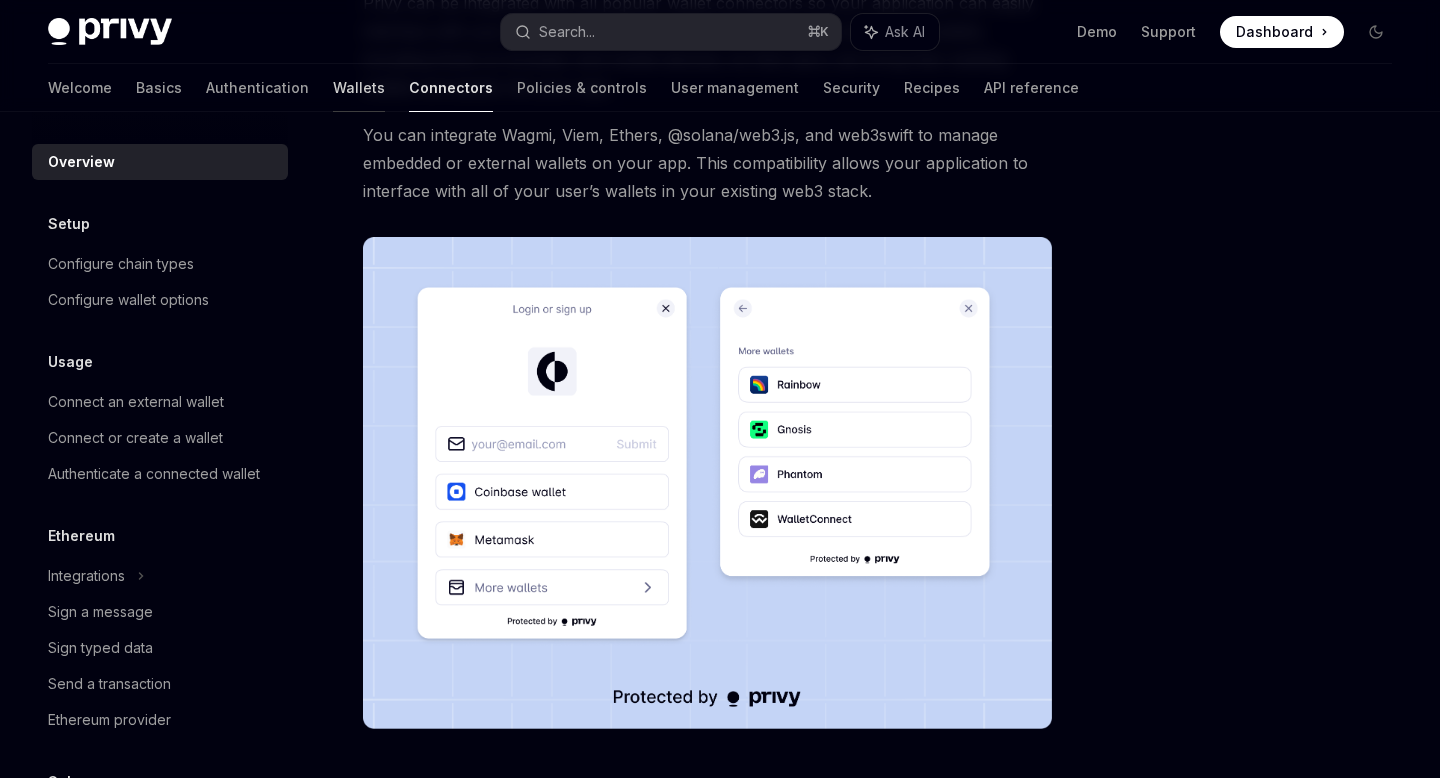 click on "Wallets" at bounding box center (359, 88) 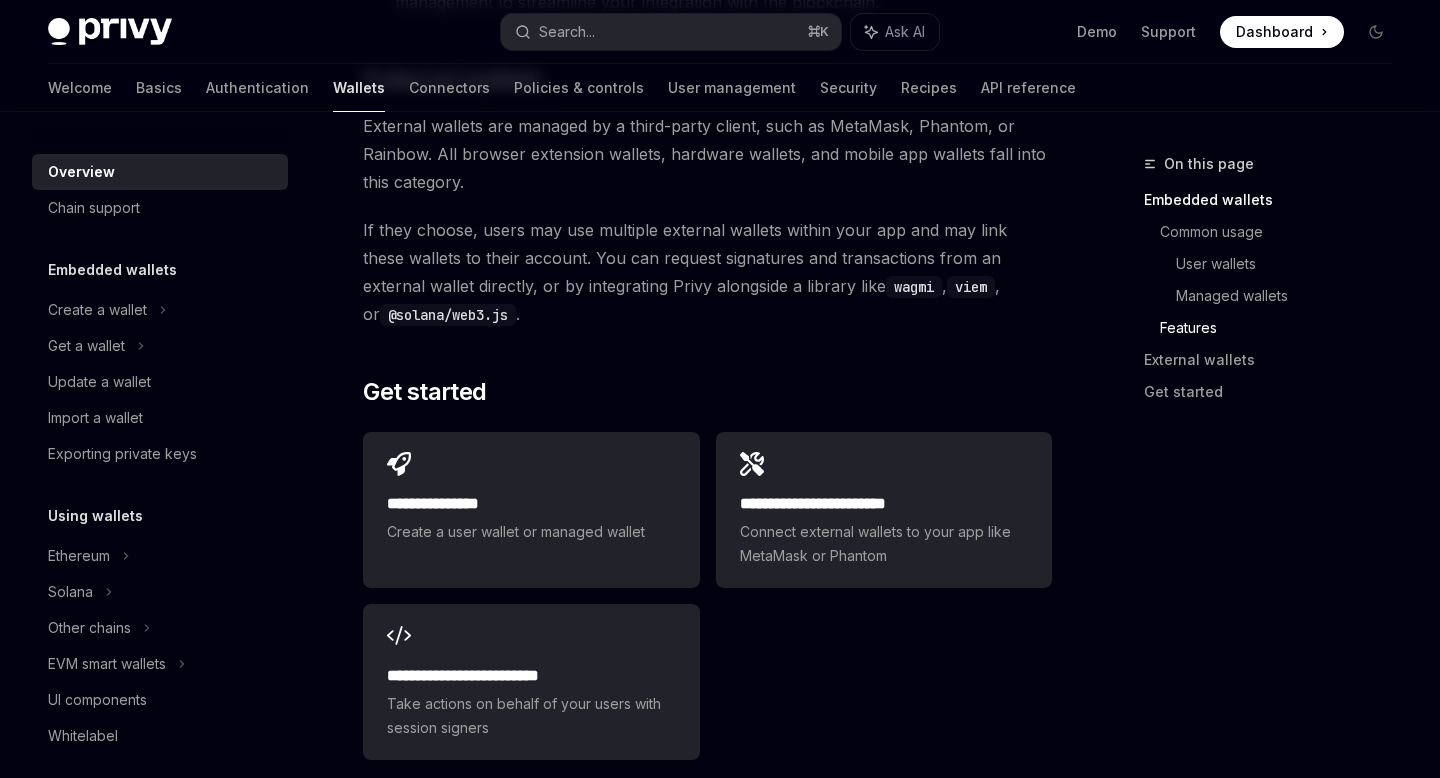 scroll, scrollTop: 3162, scrollLeft: 0, axis: vertical 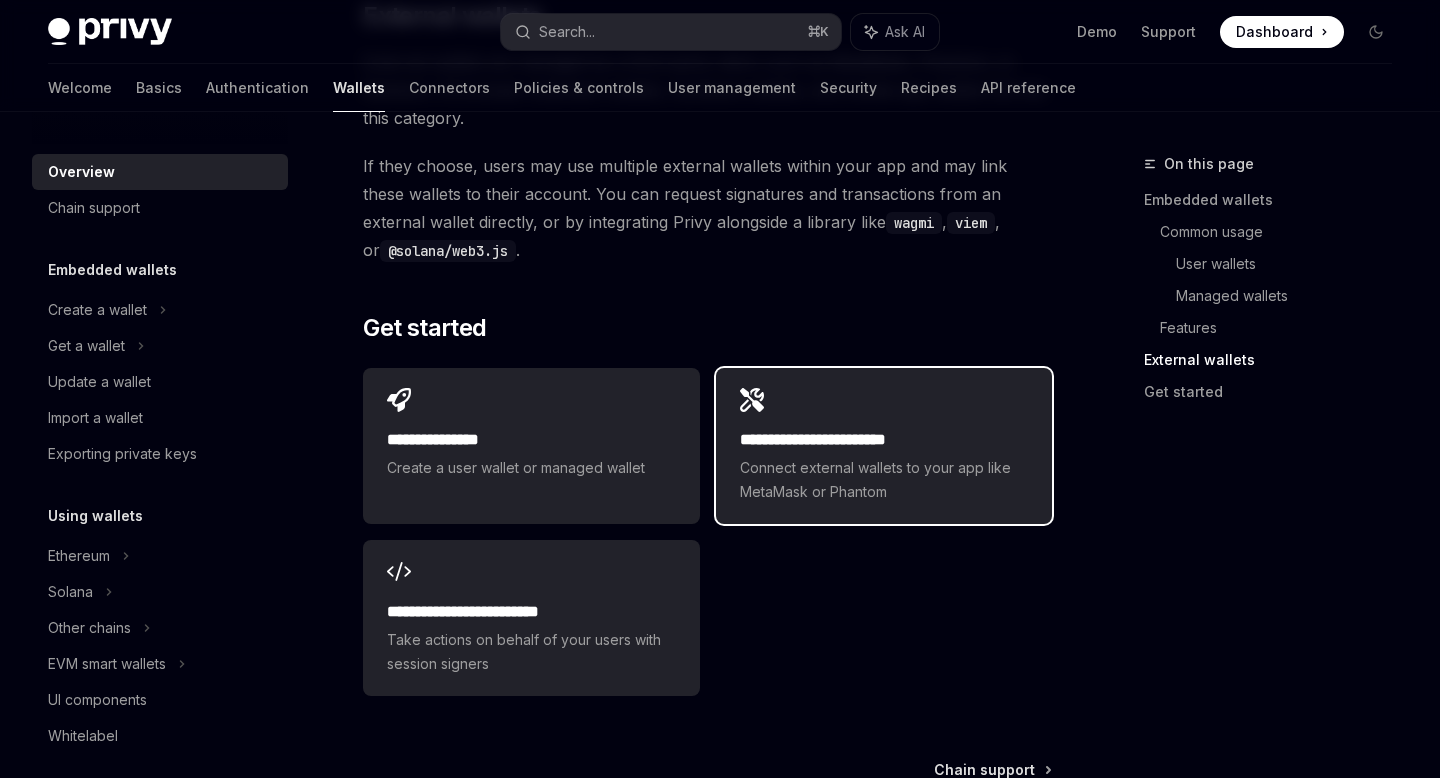 click on "Connect external wallets to your app like MetaMask or Phantom" at bounding box center (884, 480) 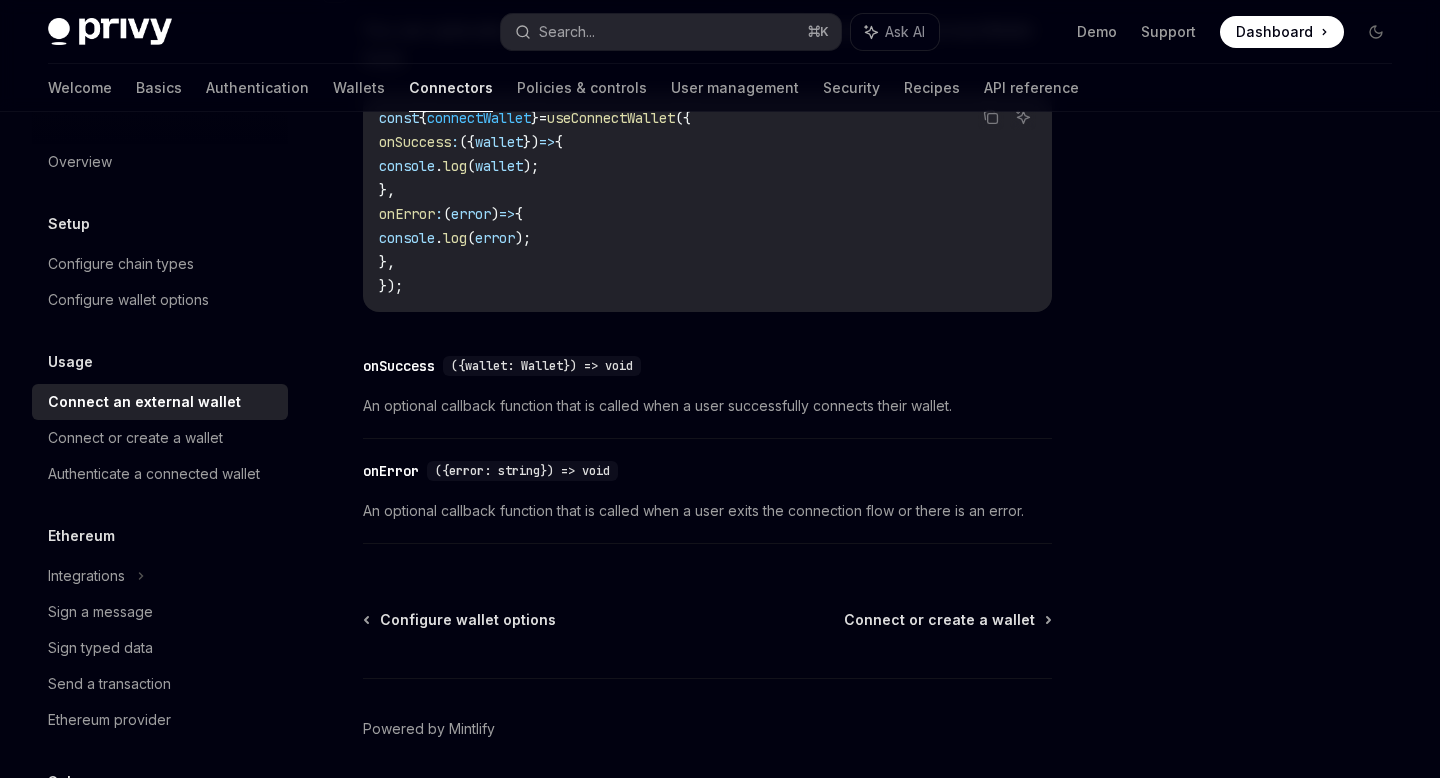 scroll, scrollTop: 1435, scrollLeft: 0, axis: vertical 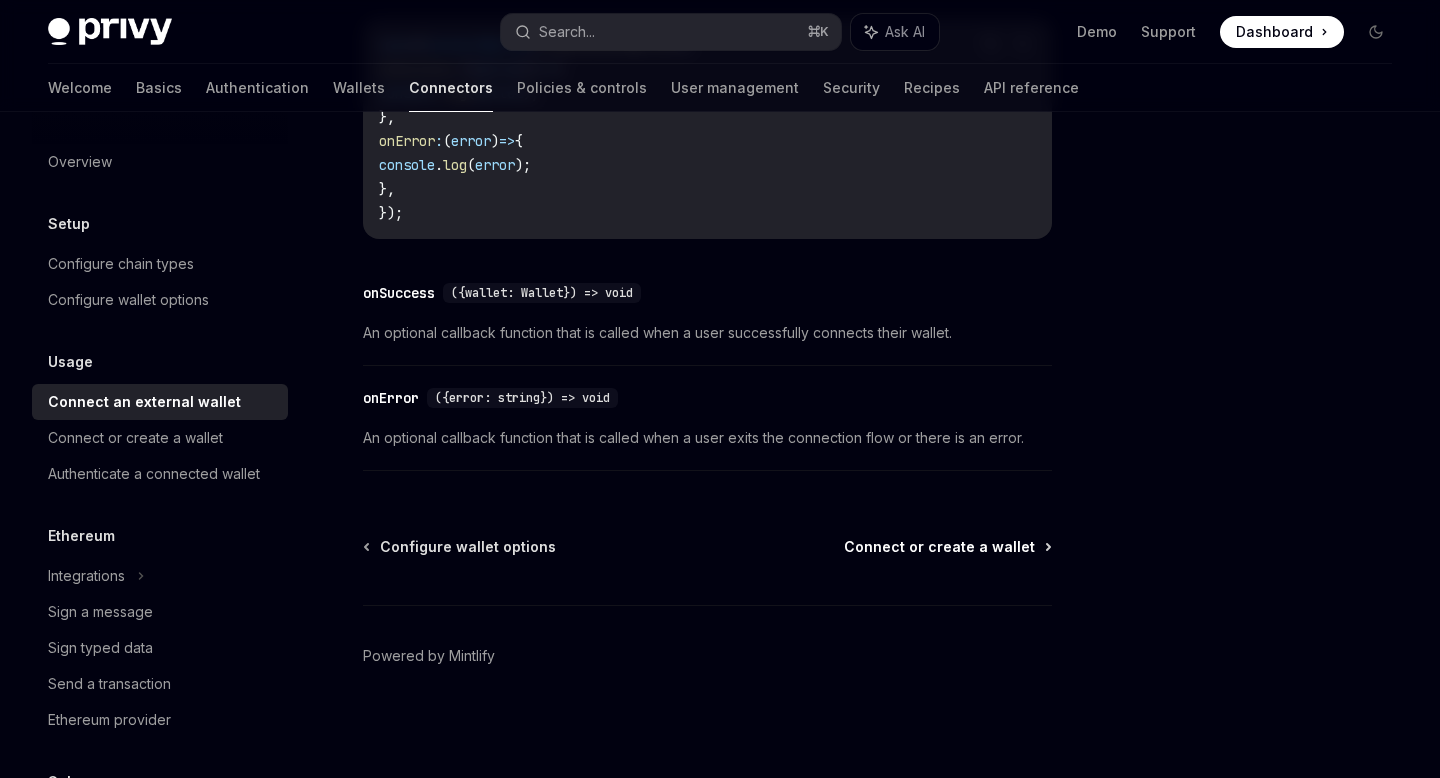click on "Connect or create a wallet" at bounding box center (939, 547) 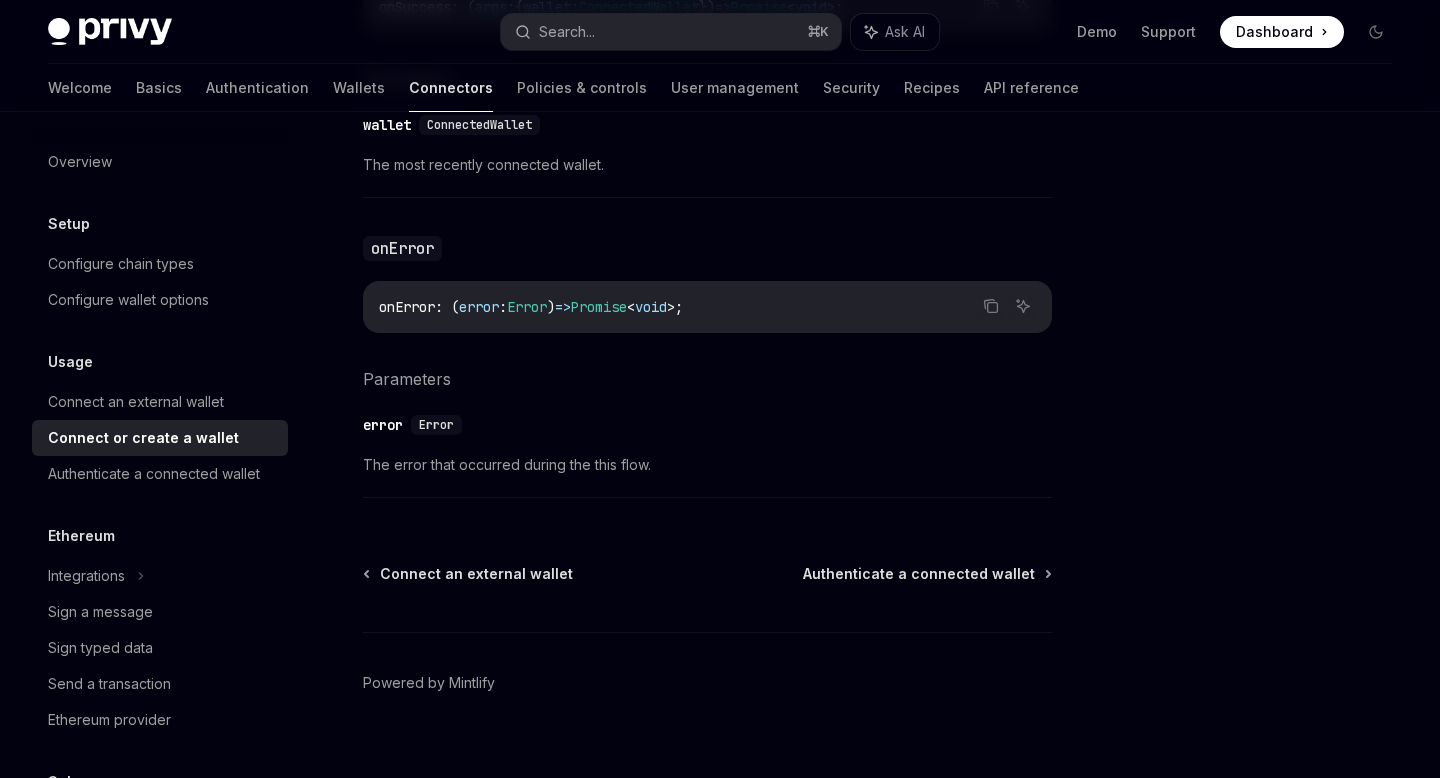 scroll, scrollTop: 1426, scrollLeft: 0, axis: vertical 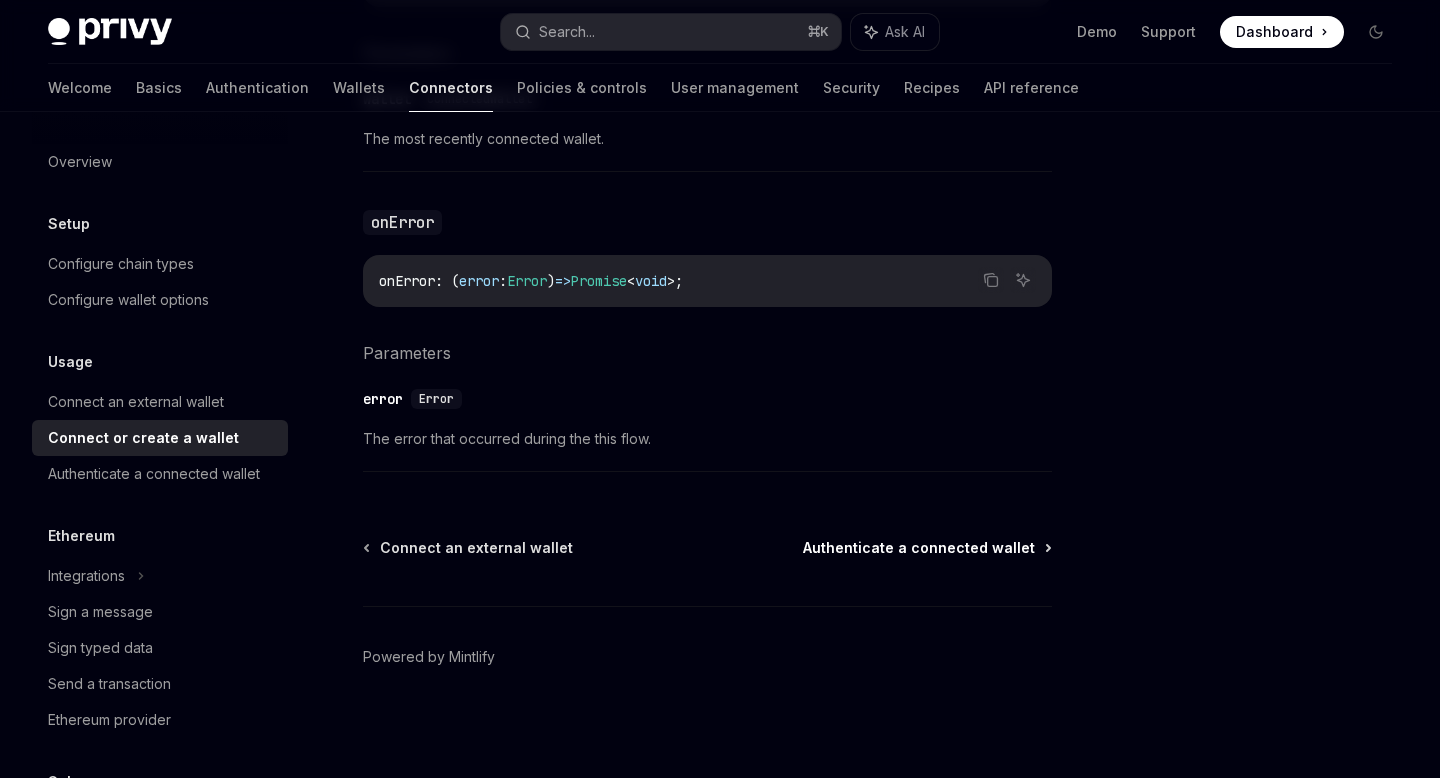 click on "Authenticate a connected wallet" at bounding box center [919, 548] 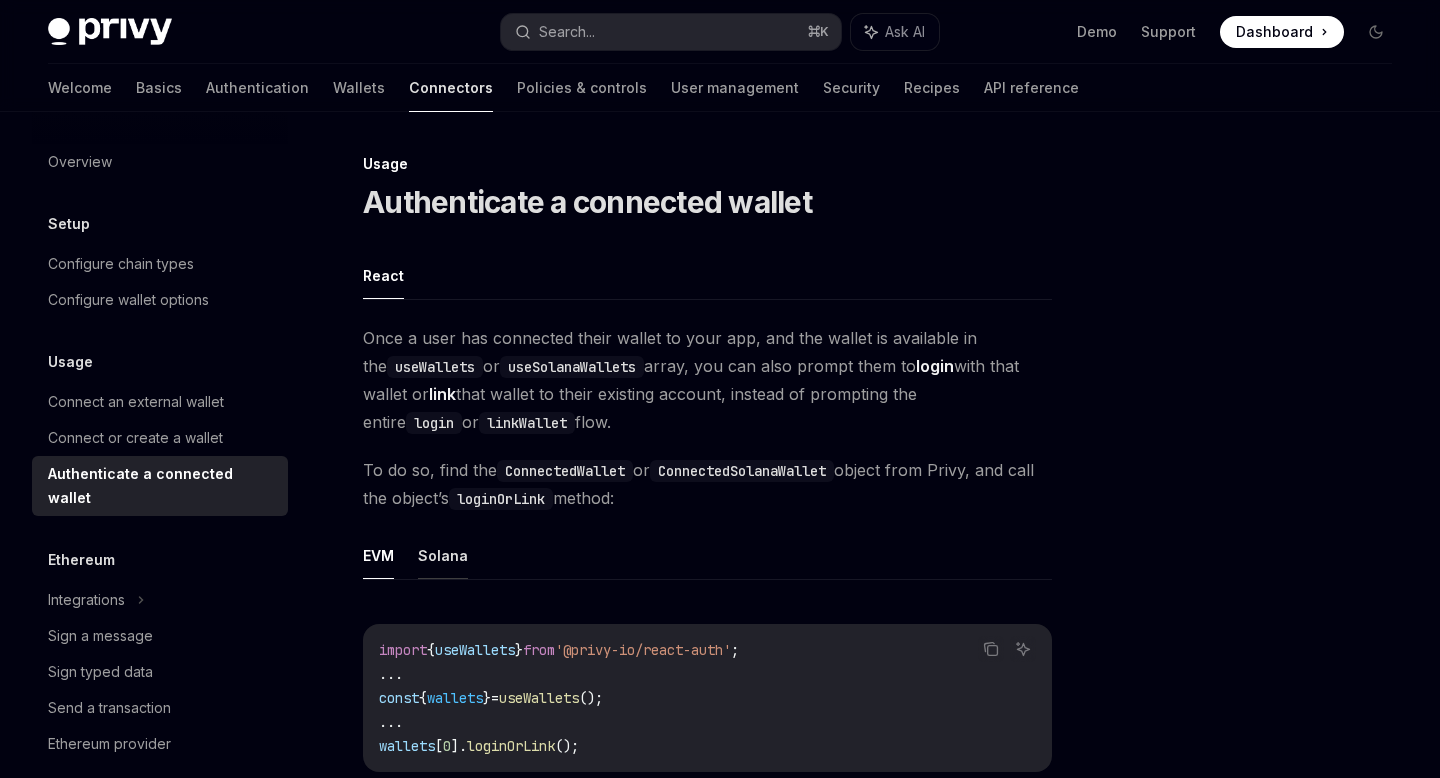 click on "Solana" at bounding box center (443, 555) 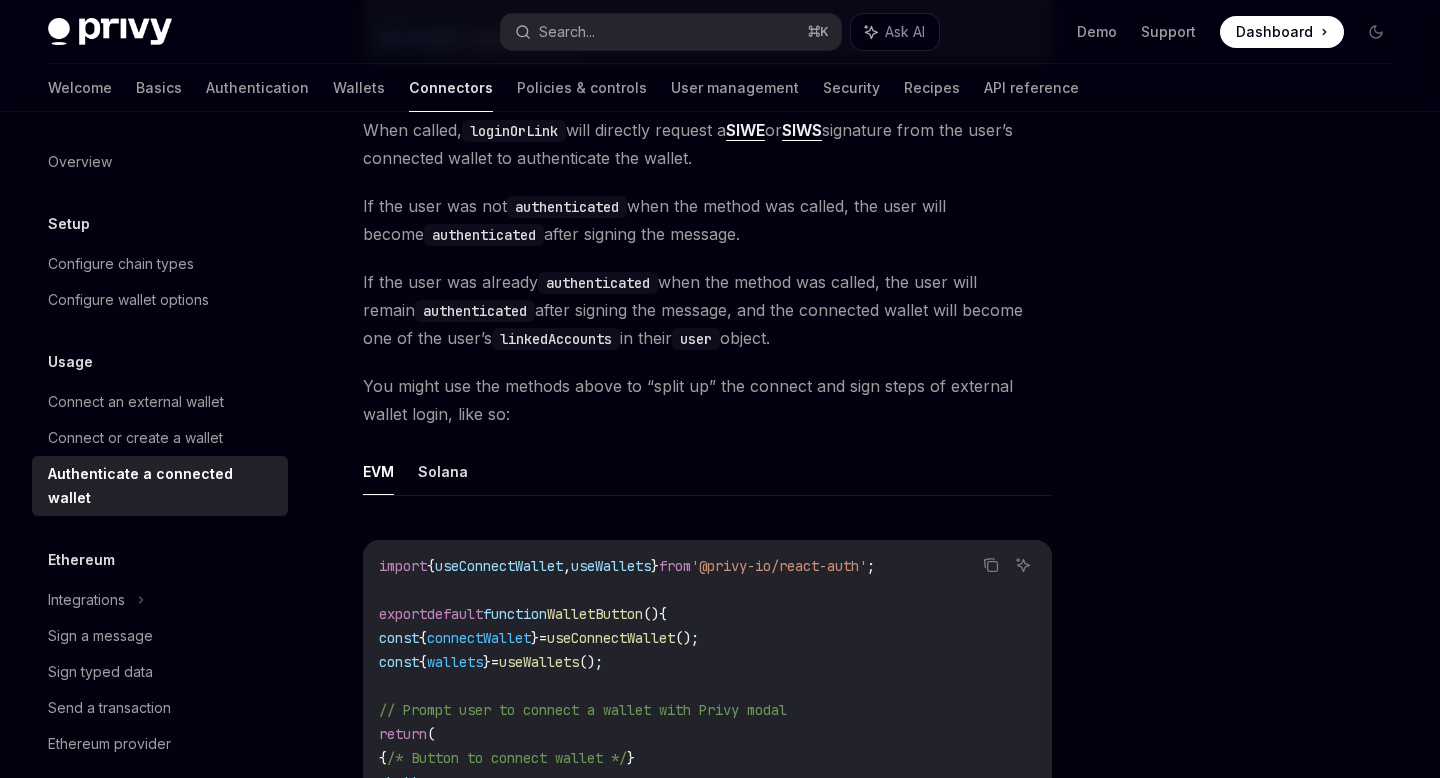scroll, scrollTop: 760, scrollLeft: 0, axis: vertical 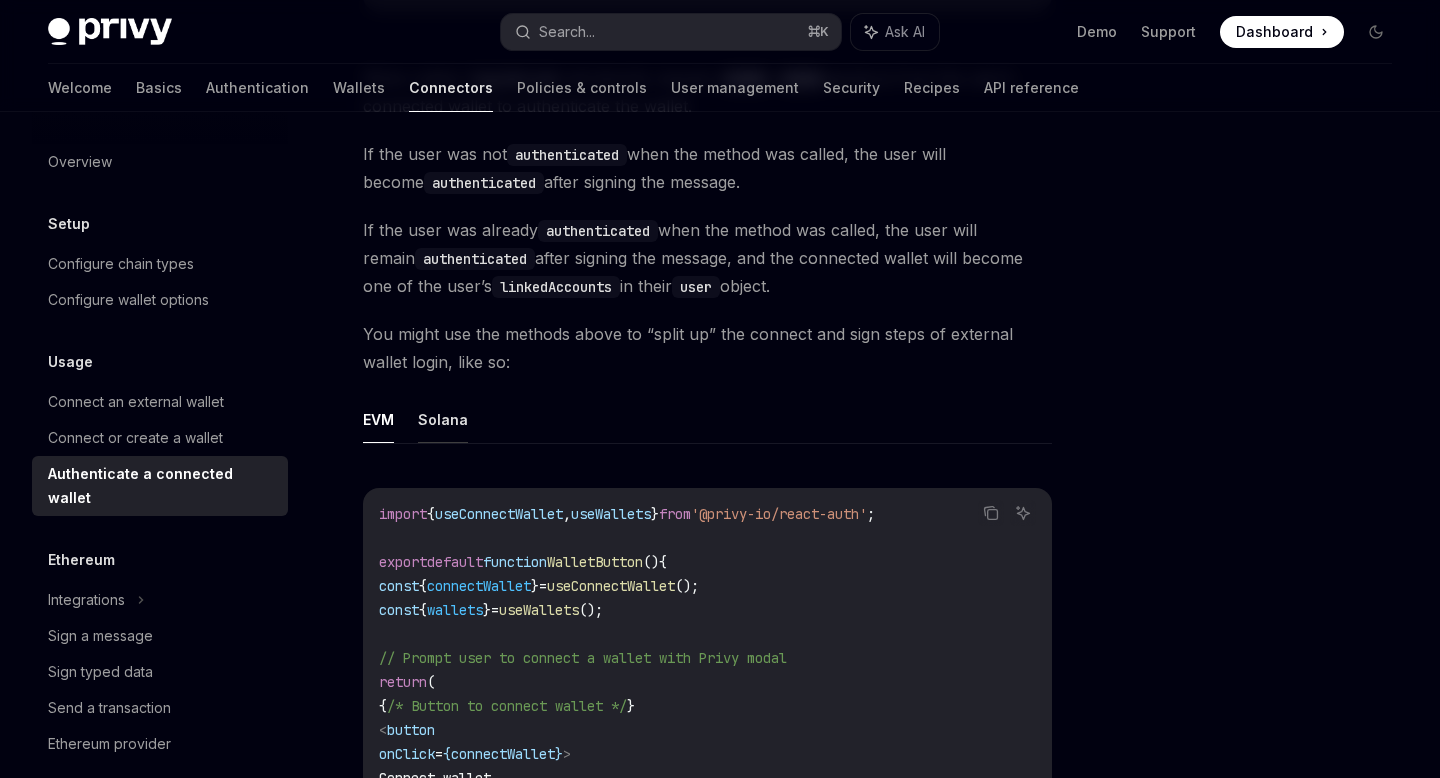 click on "Solana" at bounding box center (443, 419) 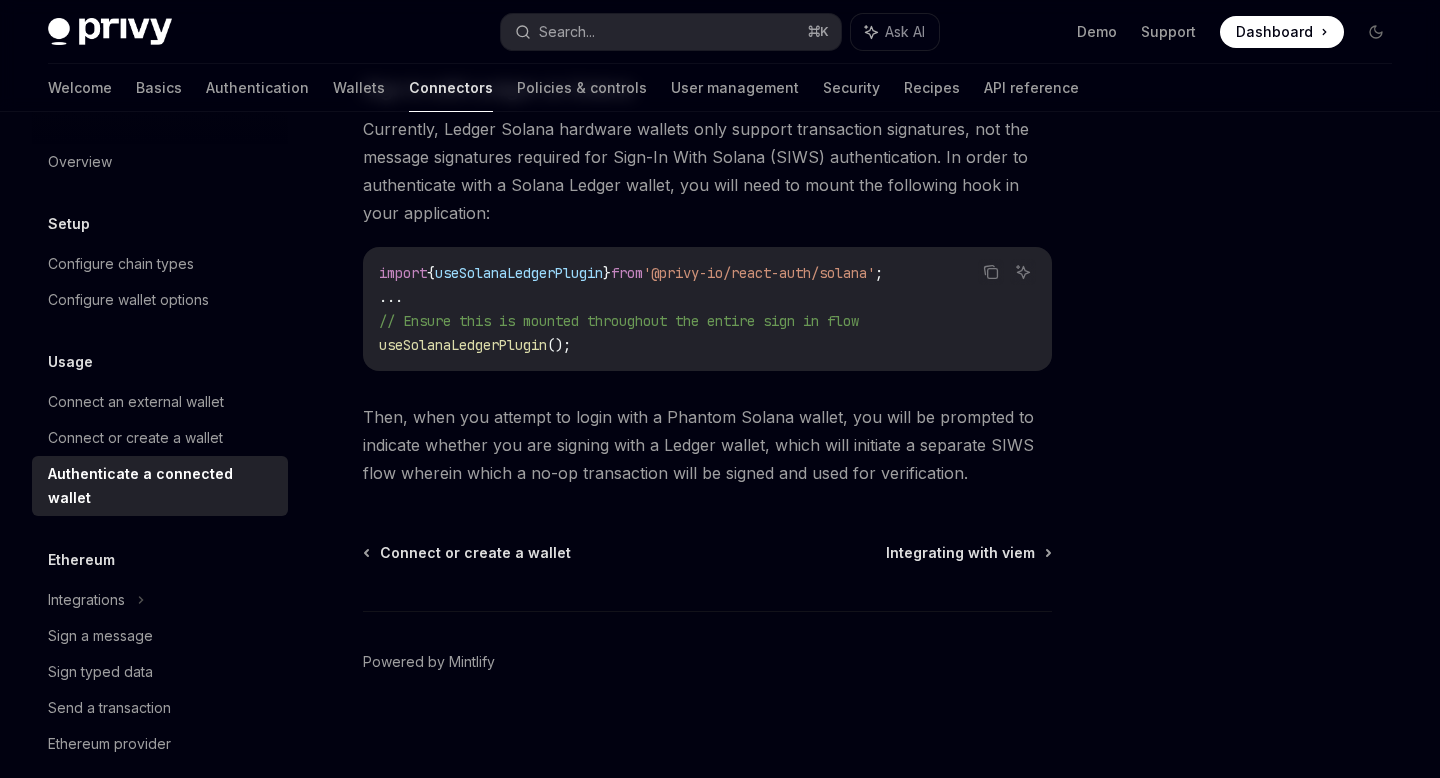 scroll, scrollTop: 1823, scrollLeft: 0, axis: vertical 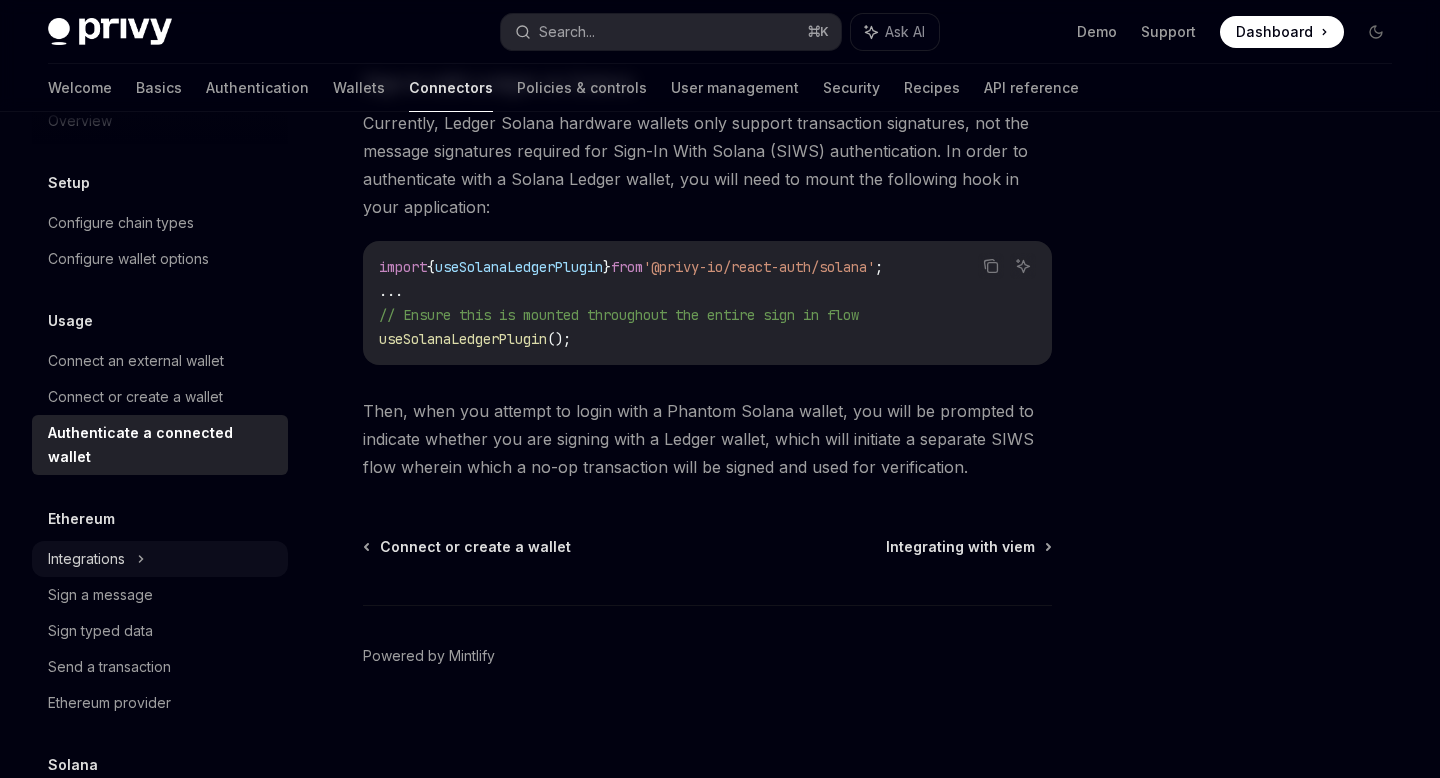 click on "Integrations" at bounding box center (160, 559) 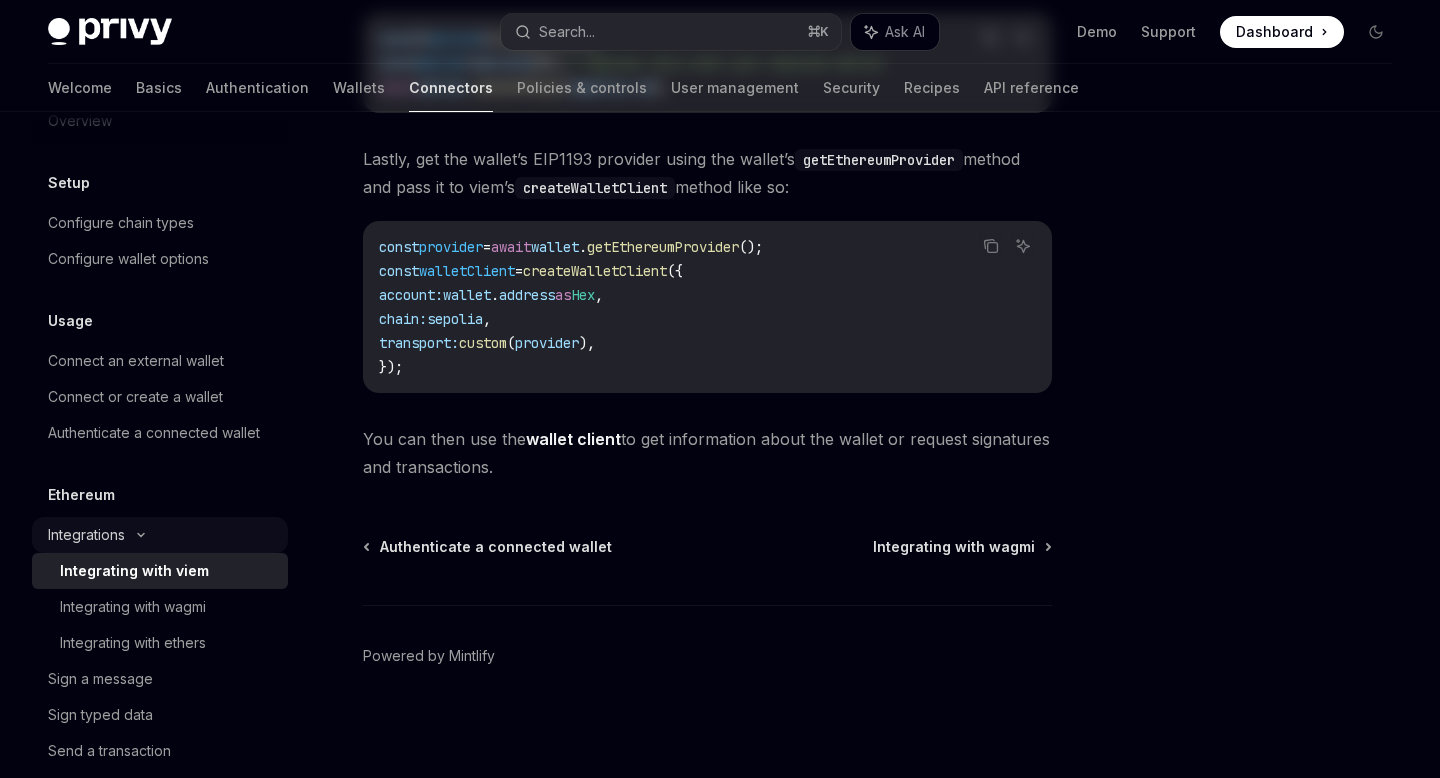 scroll, scrollTop: 0, scrollLeft: 0, axis: both 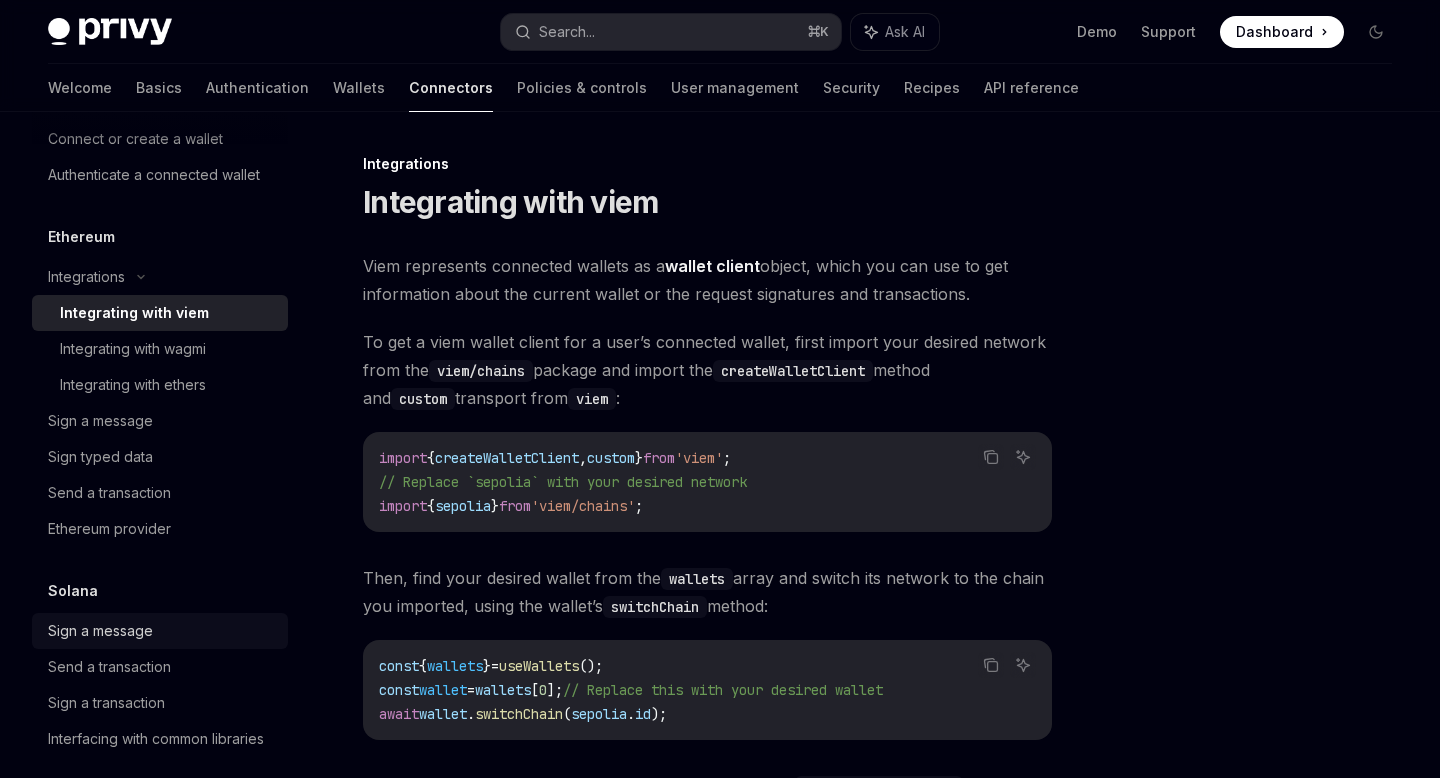 click on "Sign a message" at bounding box center (162, 631) 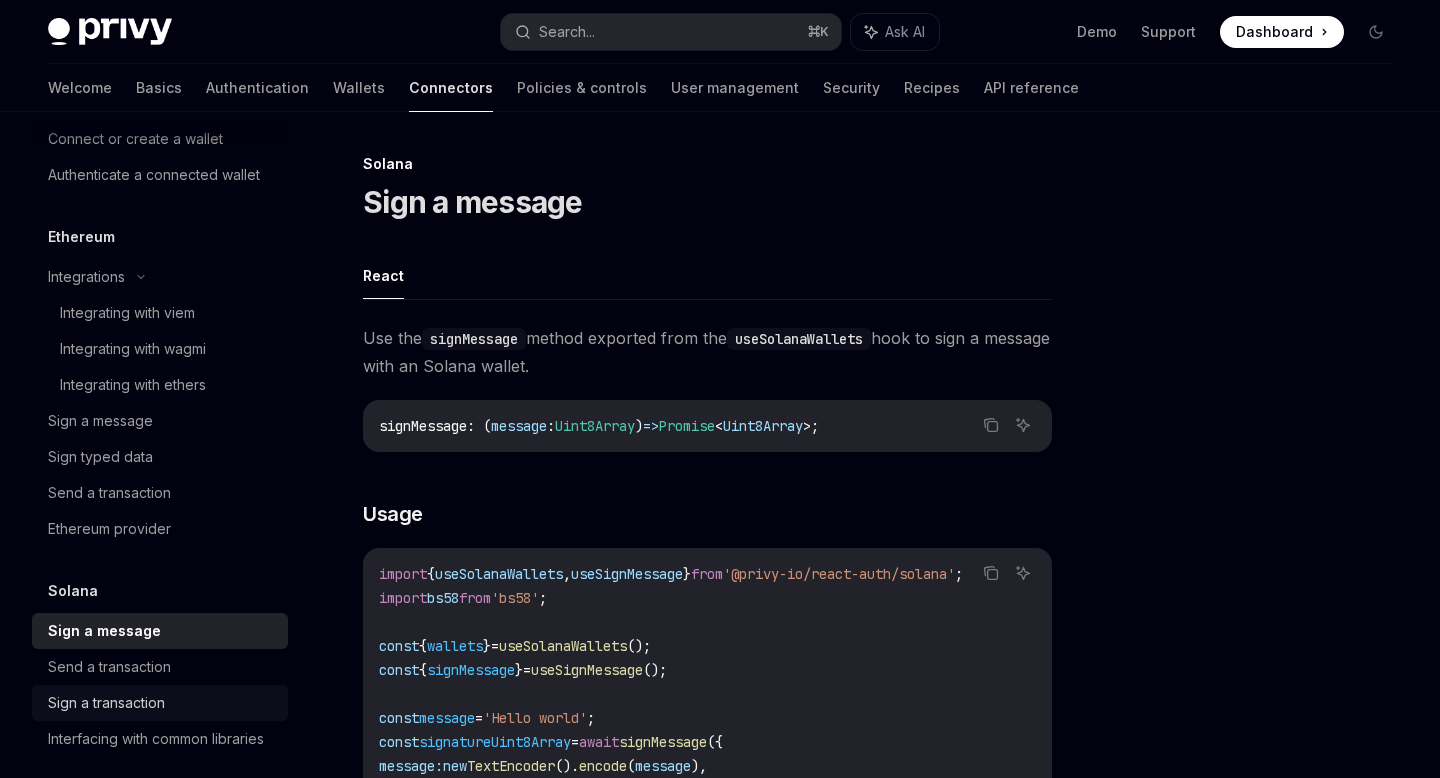 click on "Sign a transaction" at bounding box center (106, 703) 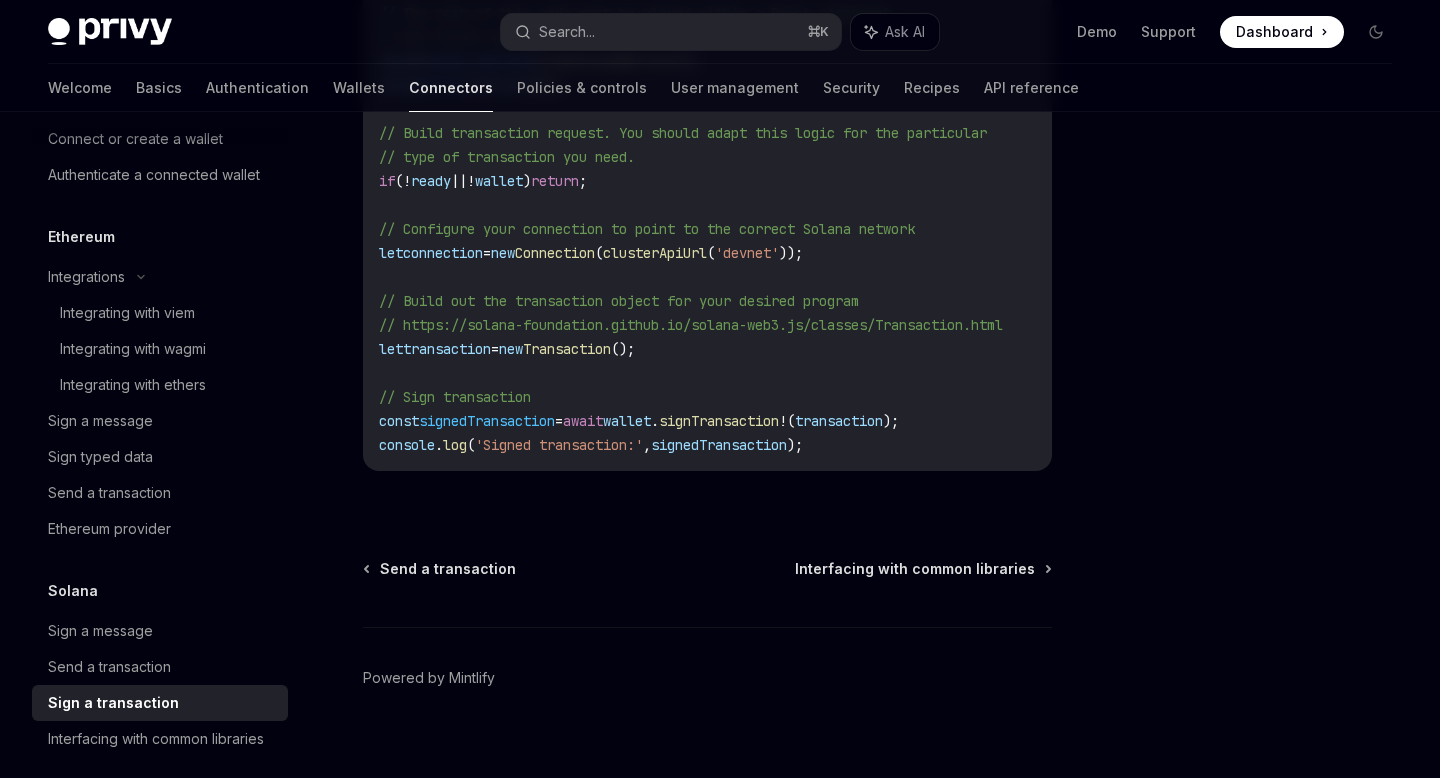 scroll, scrollTop: 783, scrollLeft: 0, axis: vertical 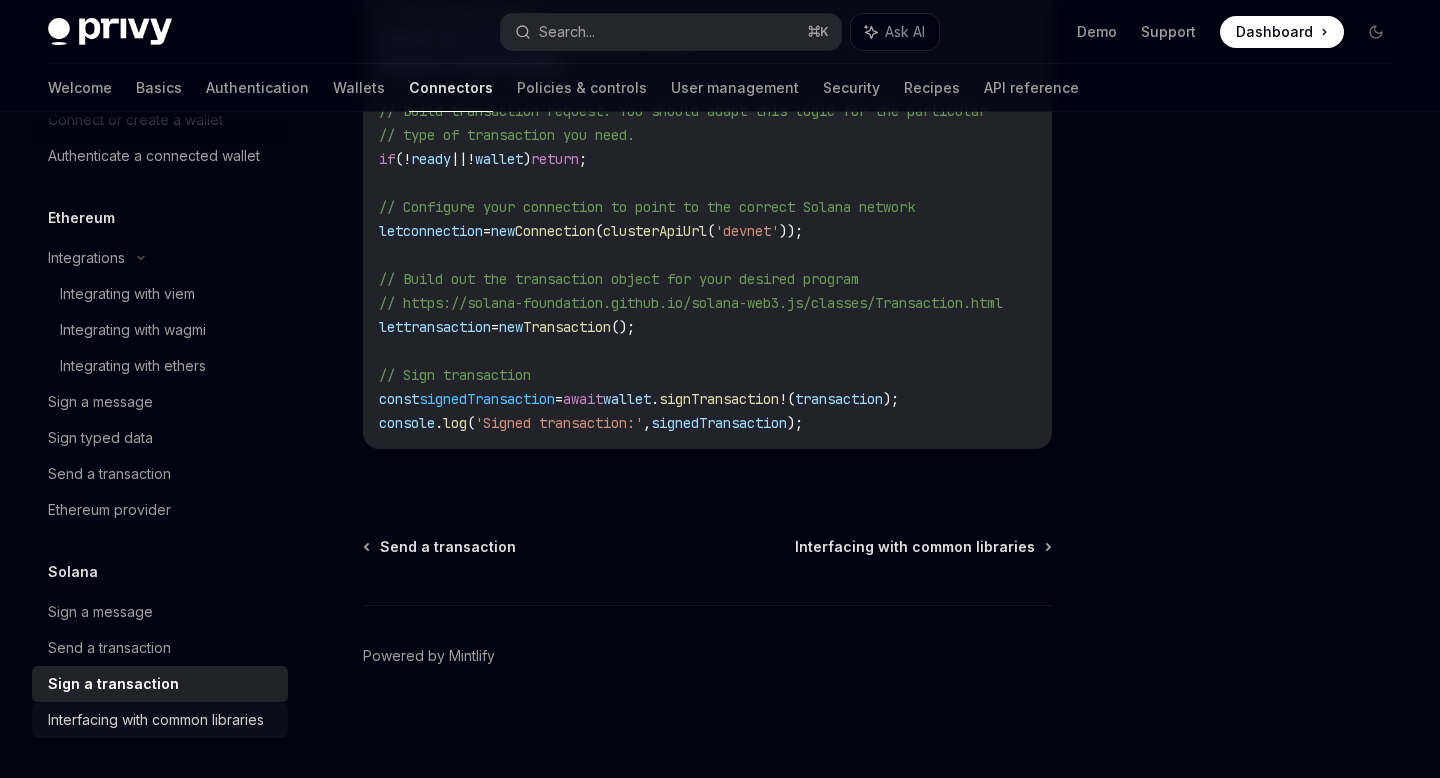 click on "Interfacing with common libraries" at bounding box center (156, 720) 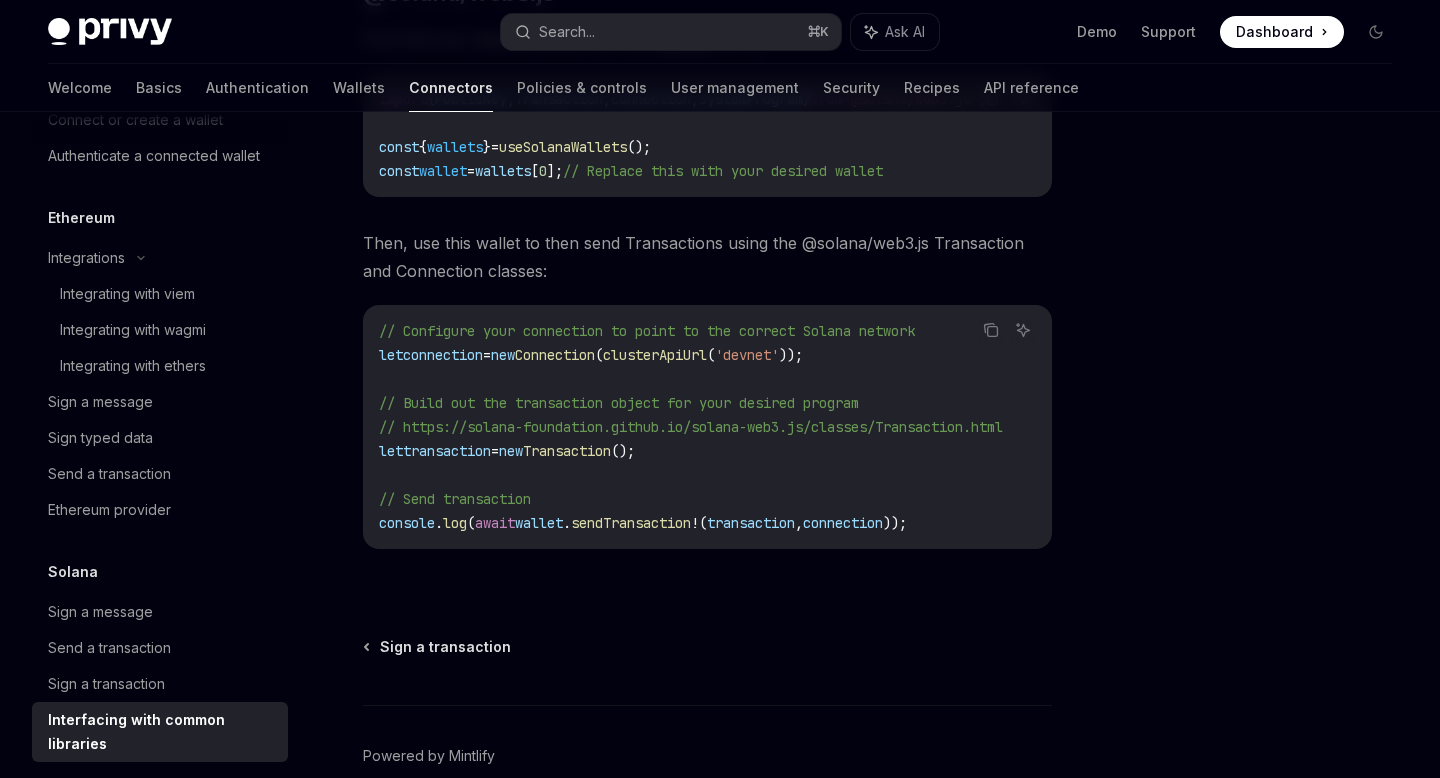 scroll, scrollTop: 526, scrollLeft: 0, axis: vertical 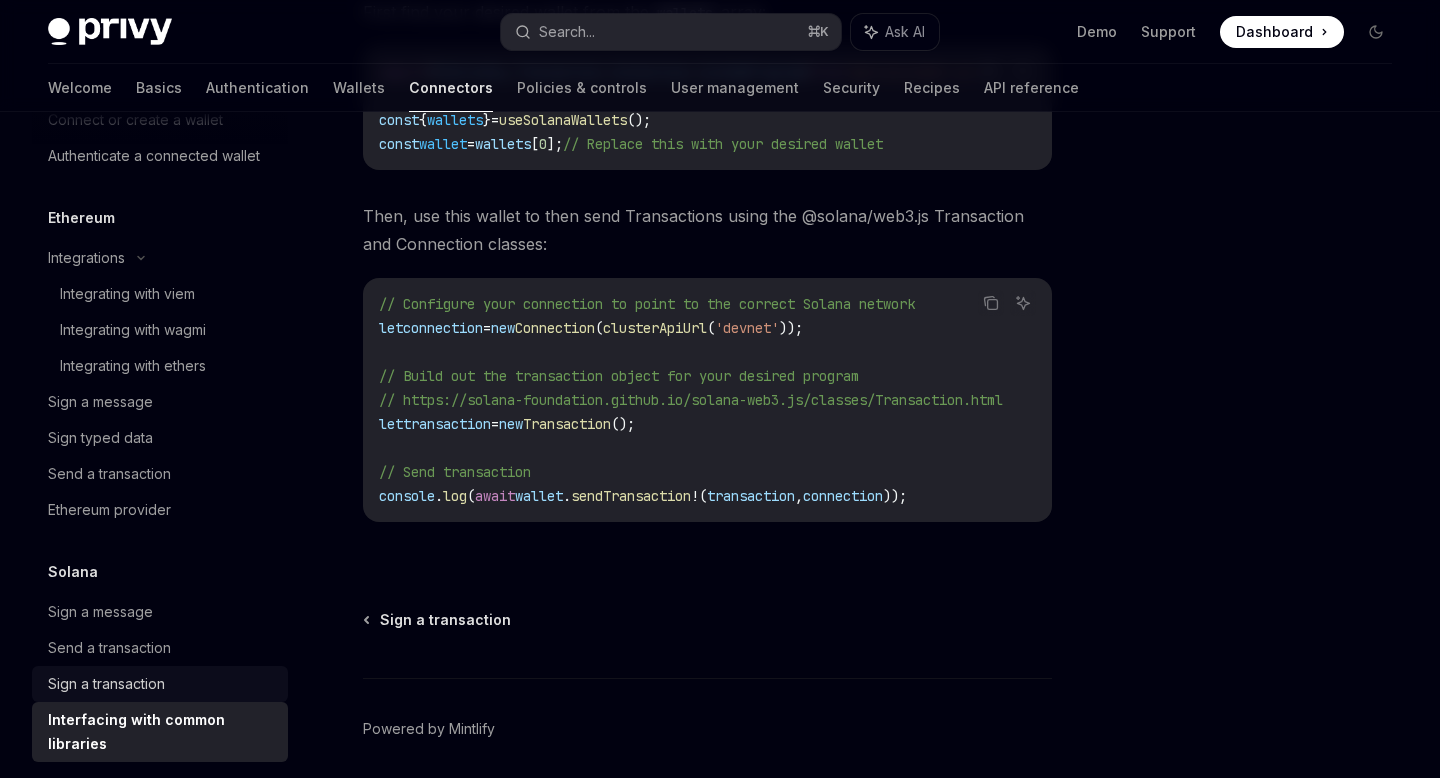 click on "Sign a transaction" at bounding box center [106, 684] 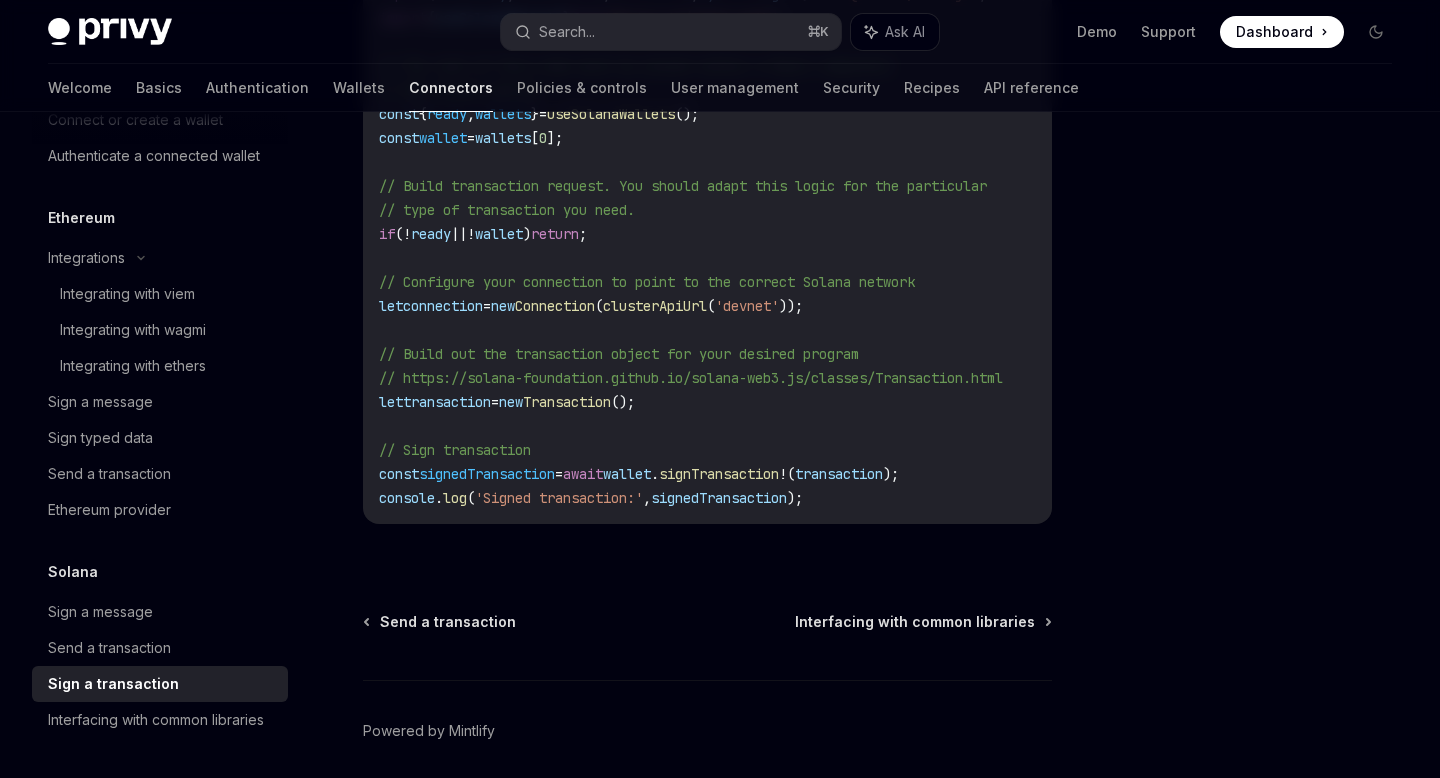 scroll, scrollTop: 783, scrollLeft: 0, axis: vertical 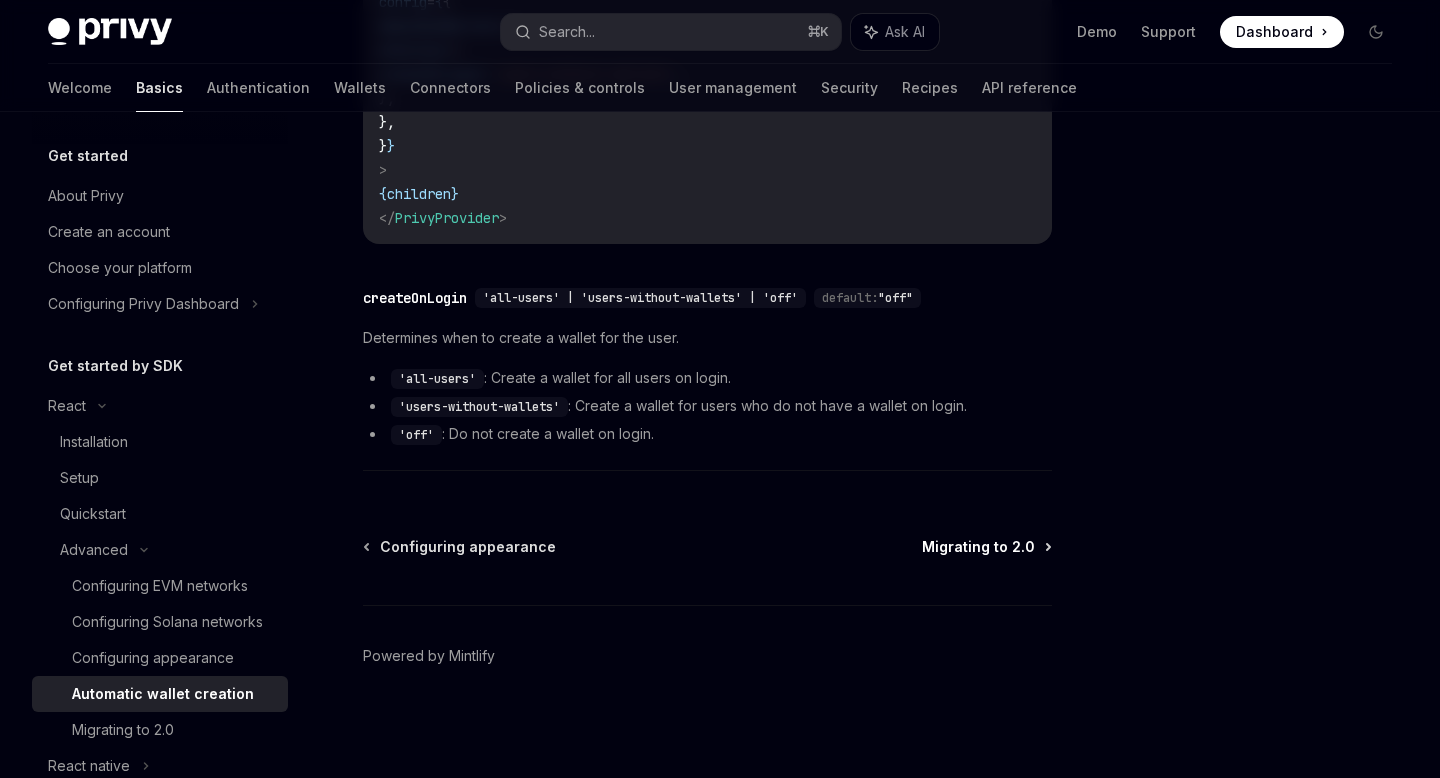 click on "Migrating to 2.0" at bounding box center [978, 547] 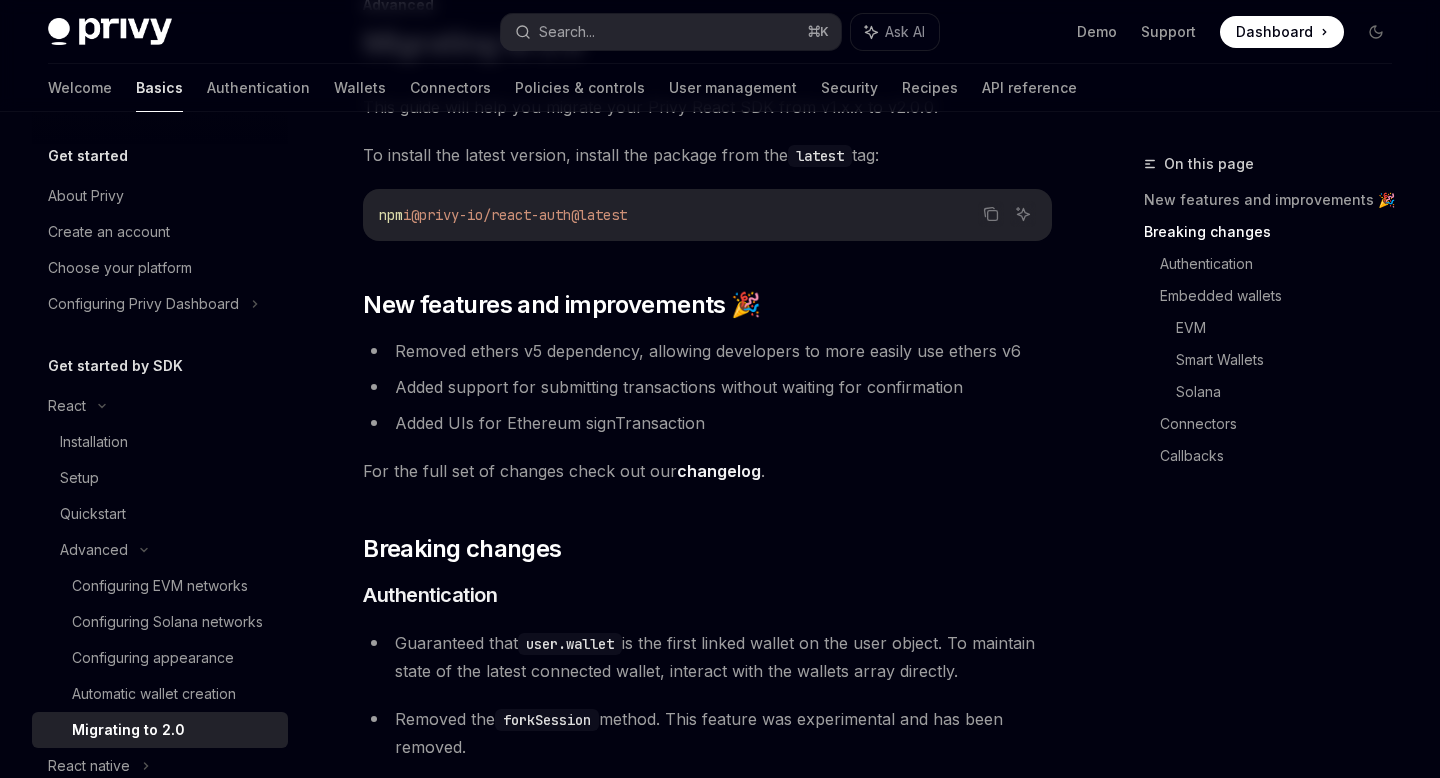 scroll, scrollTop: 0, scrollLeft: 0, axis: both 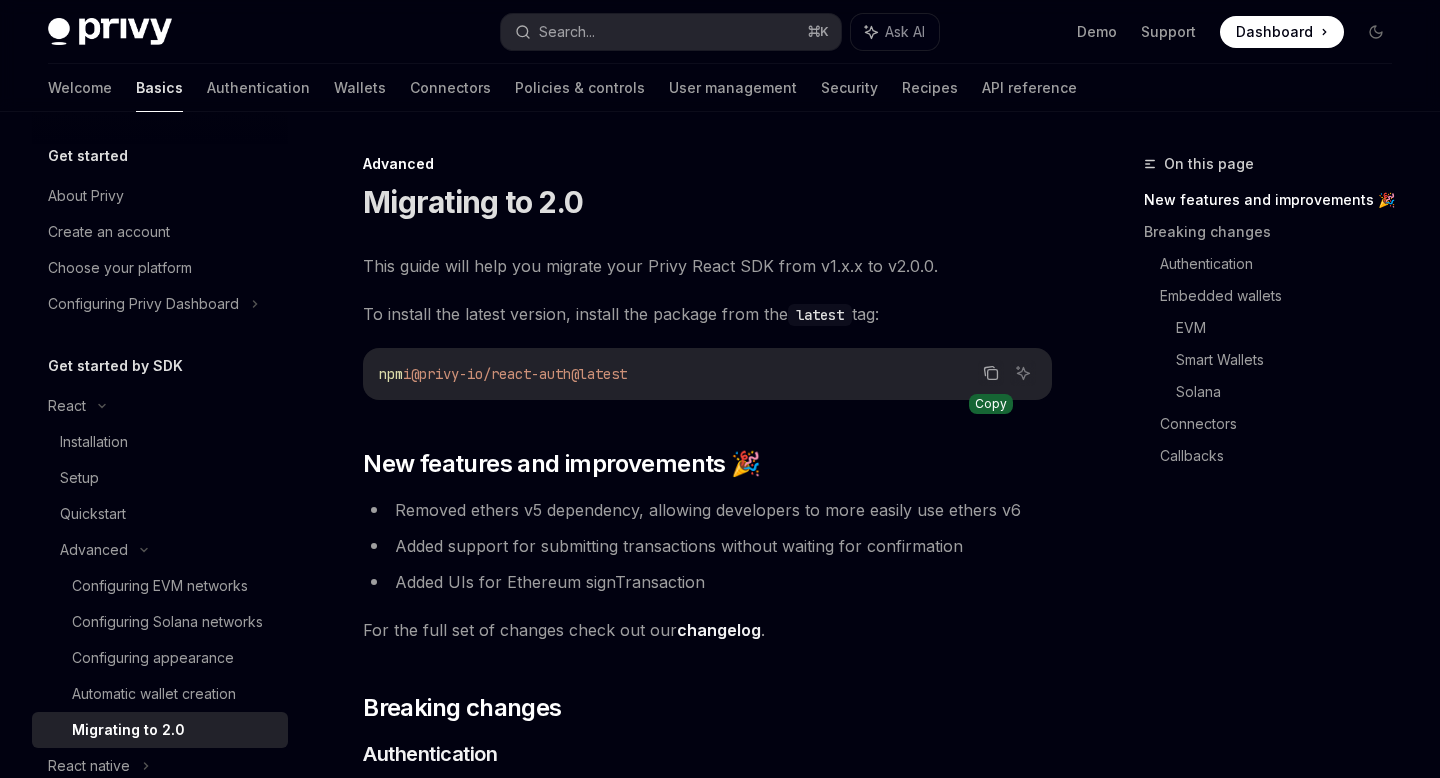 click 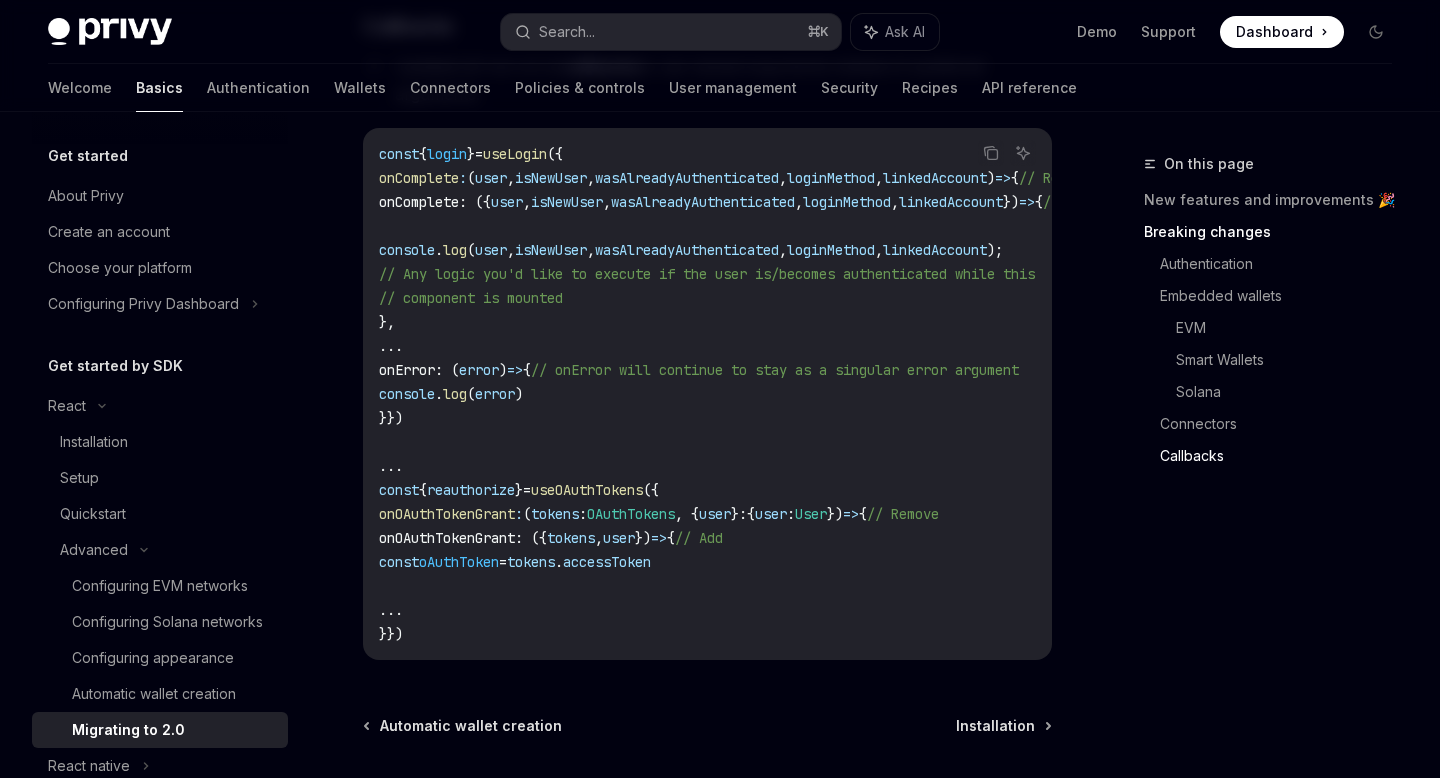 scroll, scrollTop: 6063, scrollLeft: 0, axis: vertical 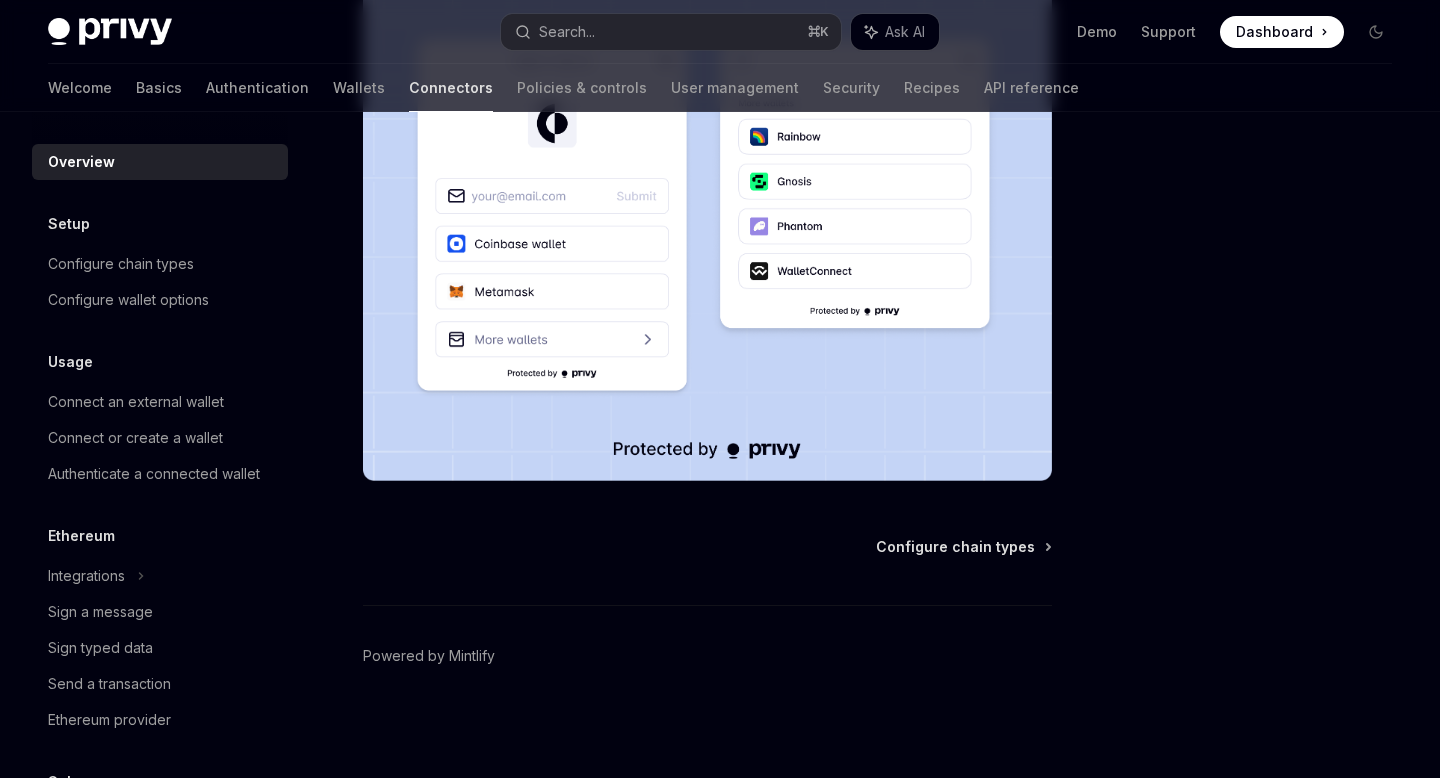 click on "Configure chain types Powered by Mintlify" at bounding box center (707, 657) 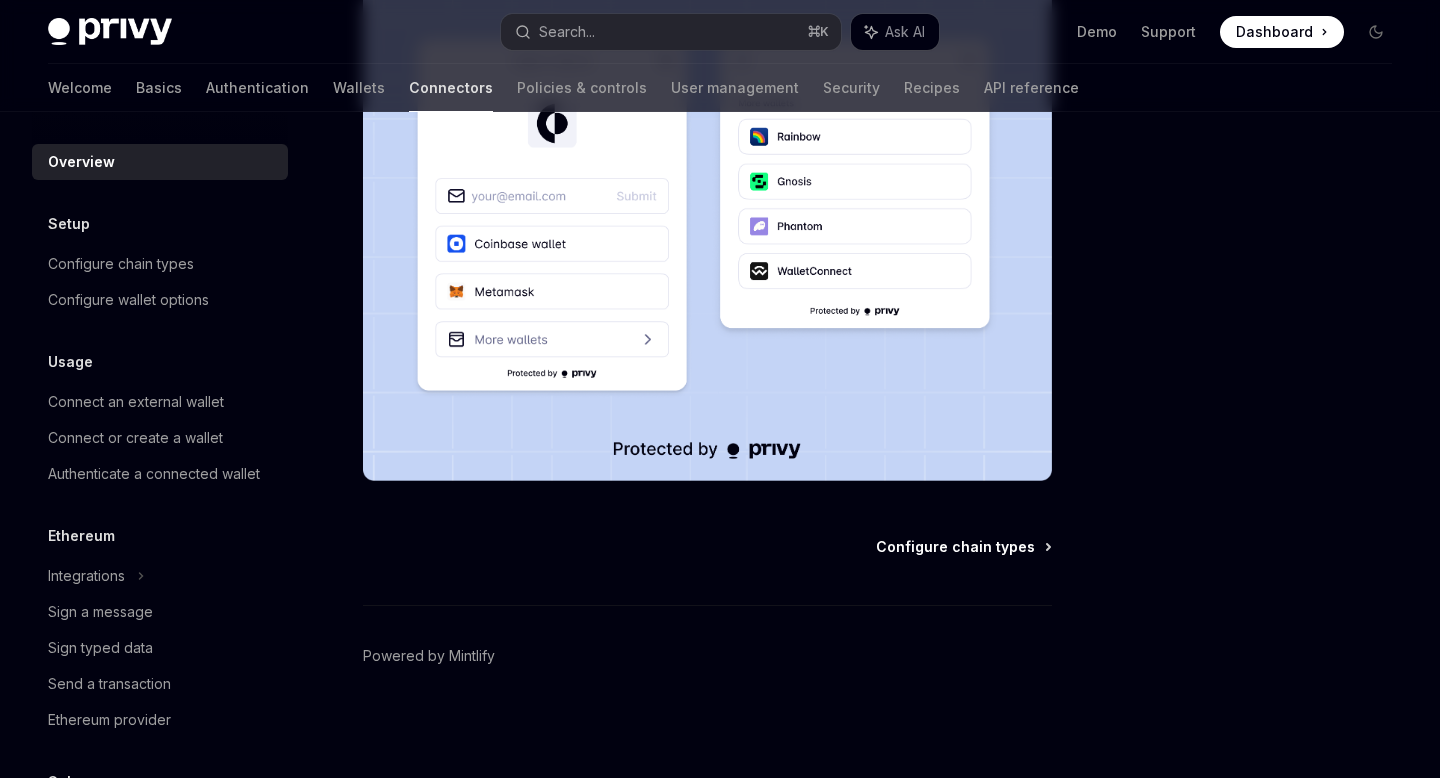 click on "Configure chain types" at bounding box center (955, 547) 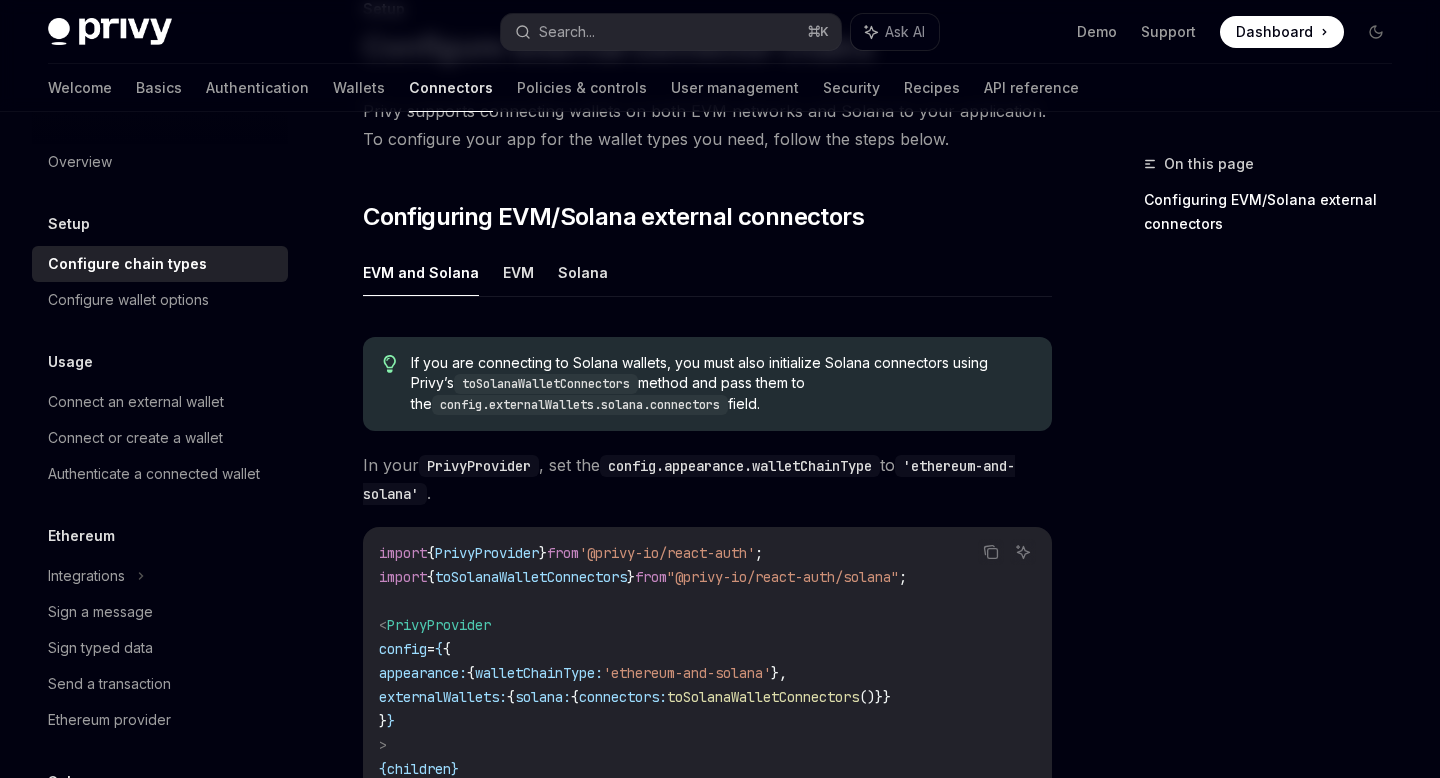 scroll, scrollTop: 485, scrollLeft: 0, axis: vertical 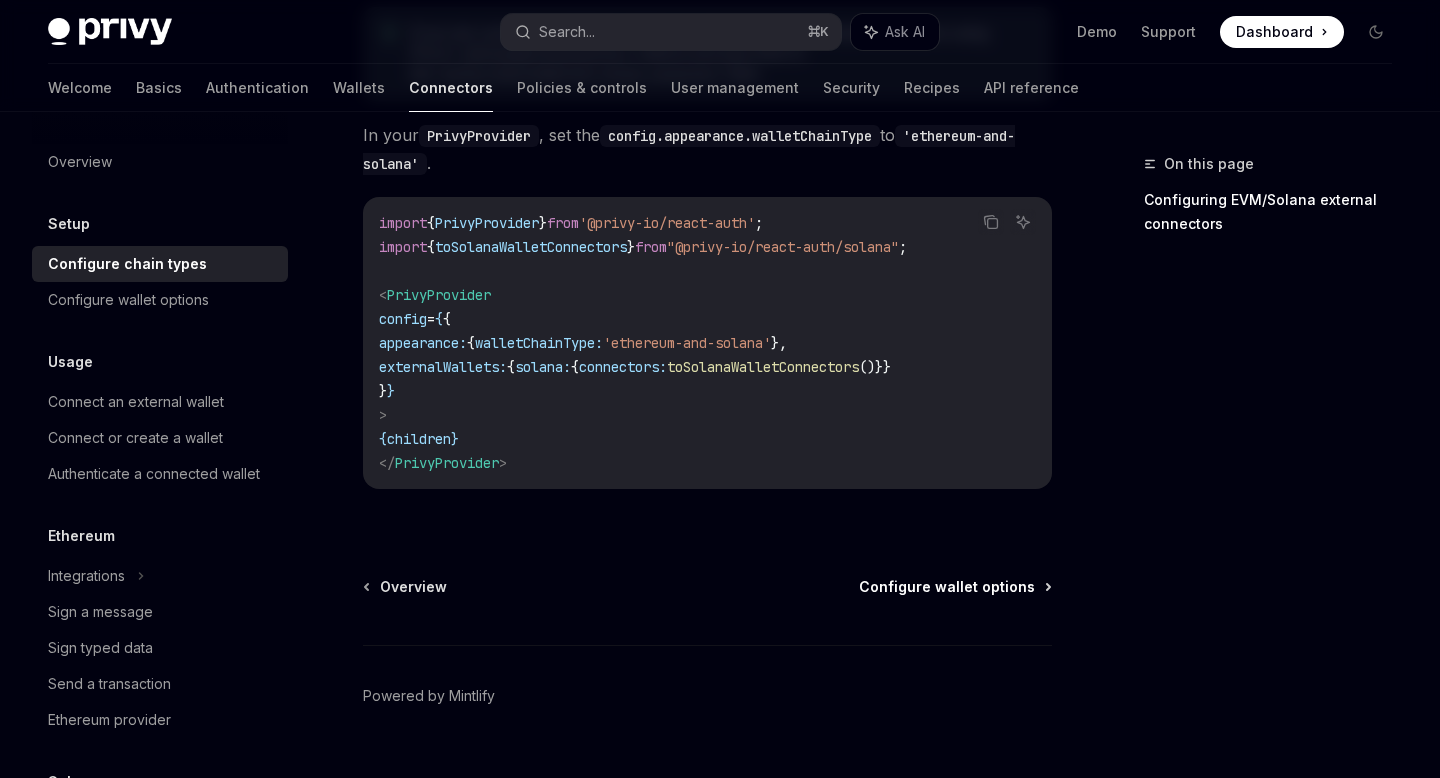click on "Configure wallet options" at bounding box center [947, 587] 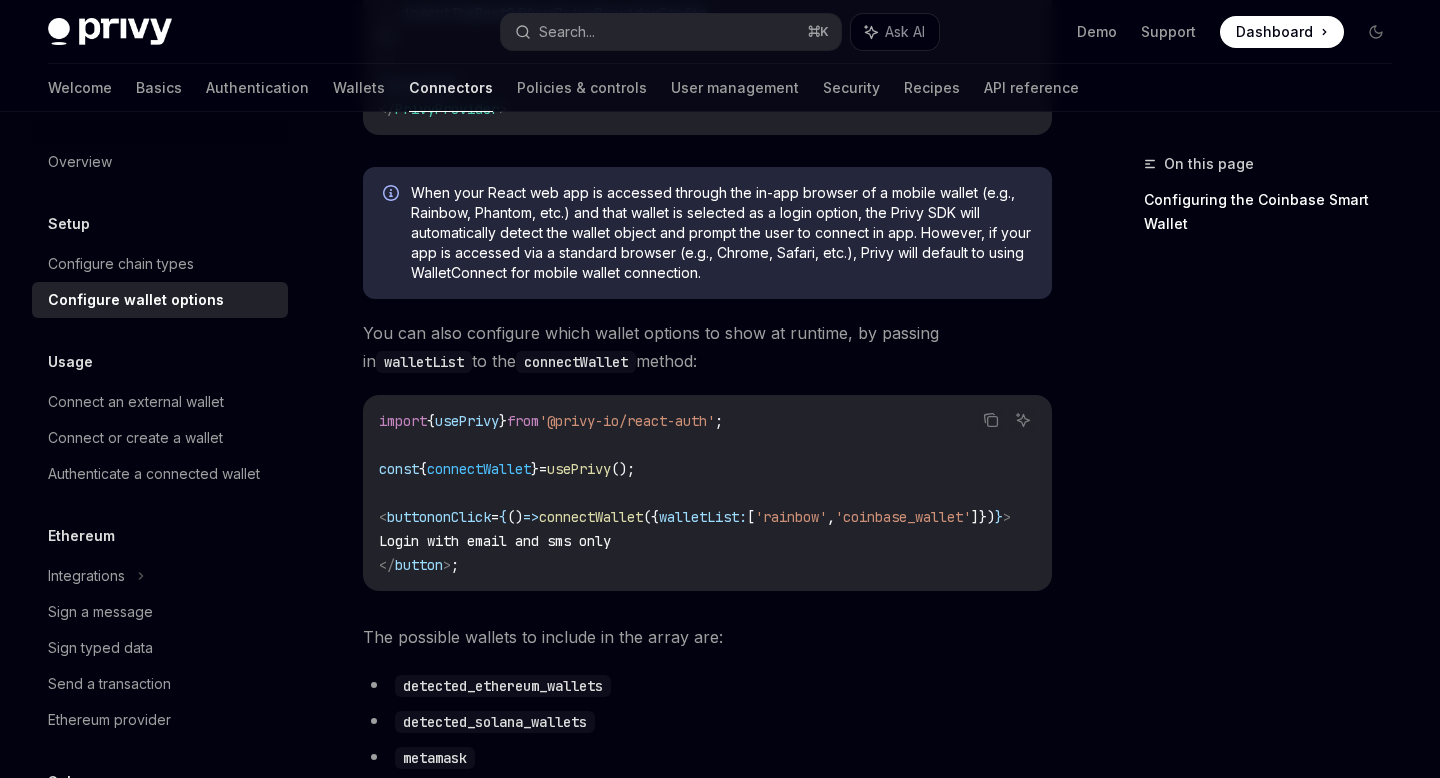 scroll, scrollTop: 621, scrollLeft: 0, axis: vertical 